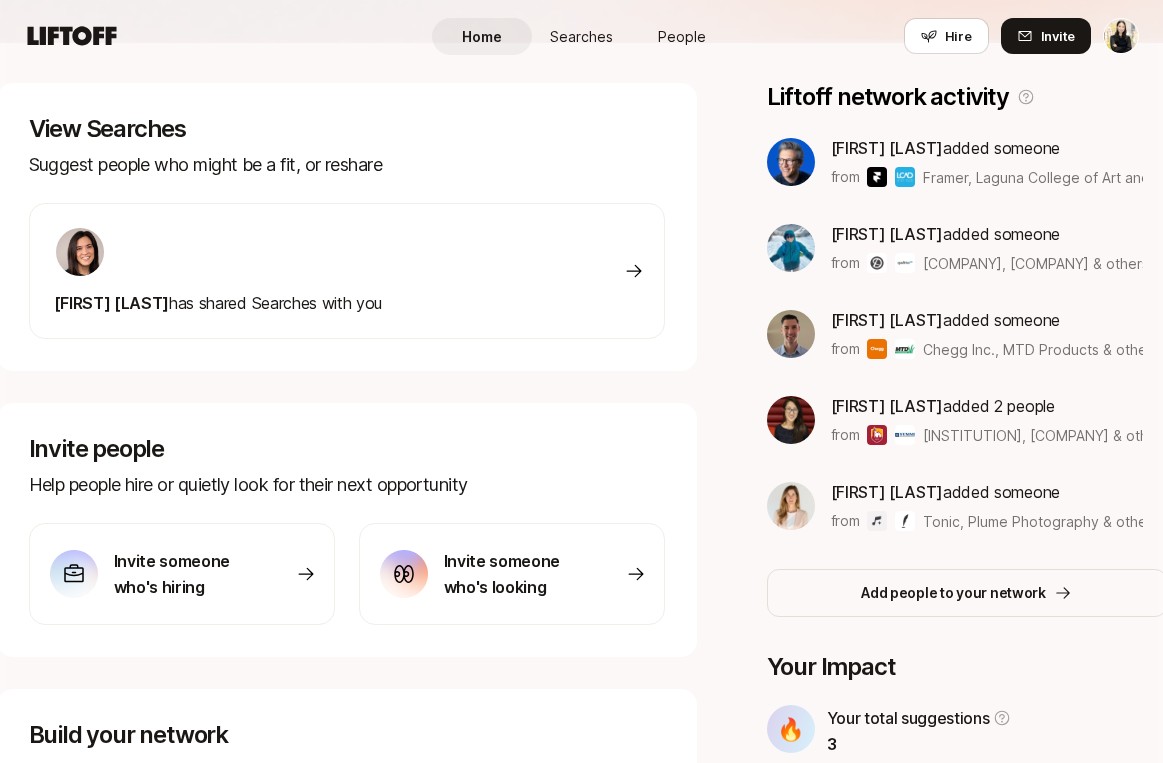 scroll, scrollTop: 0, scrollLeft: 0, axis: both 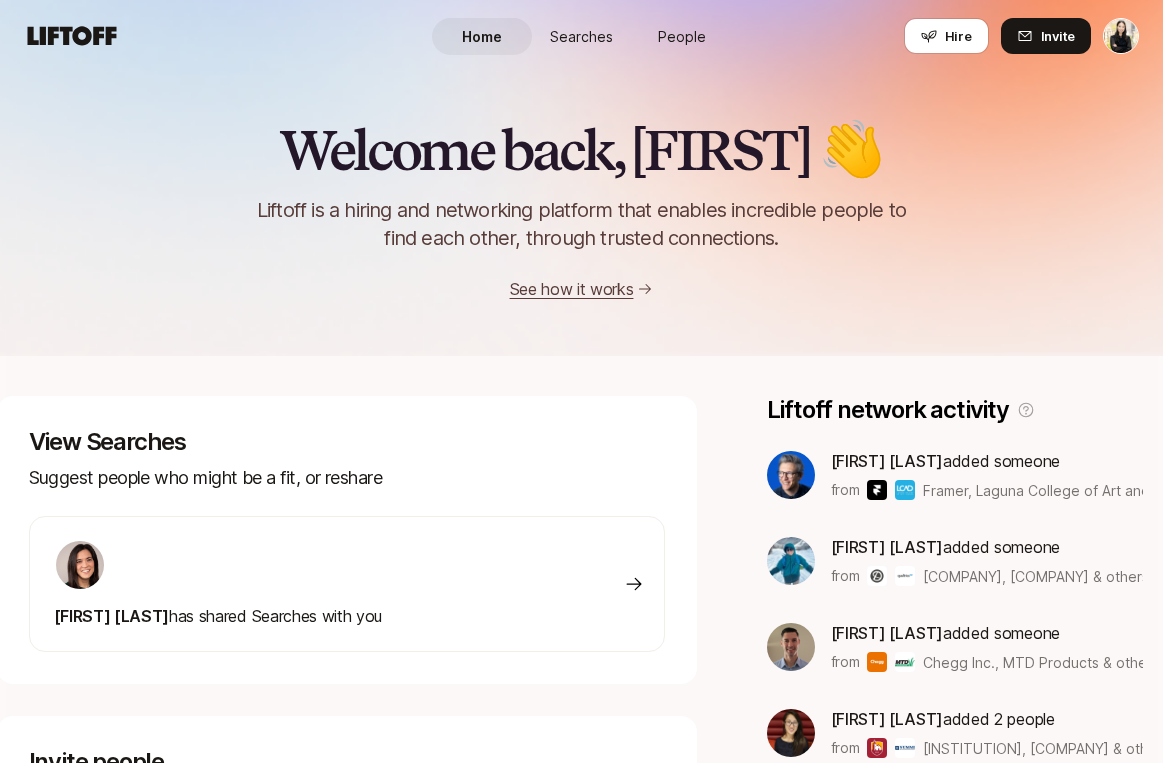 click on "Searches" at bounding box center (581, 36) 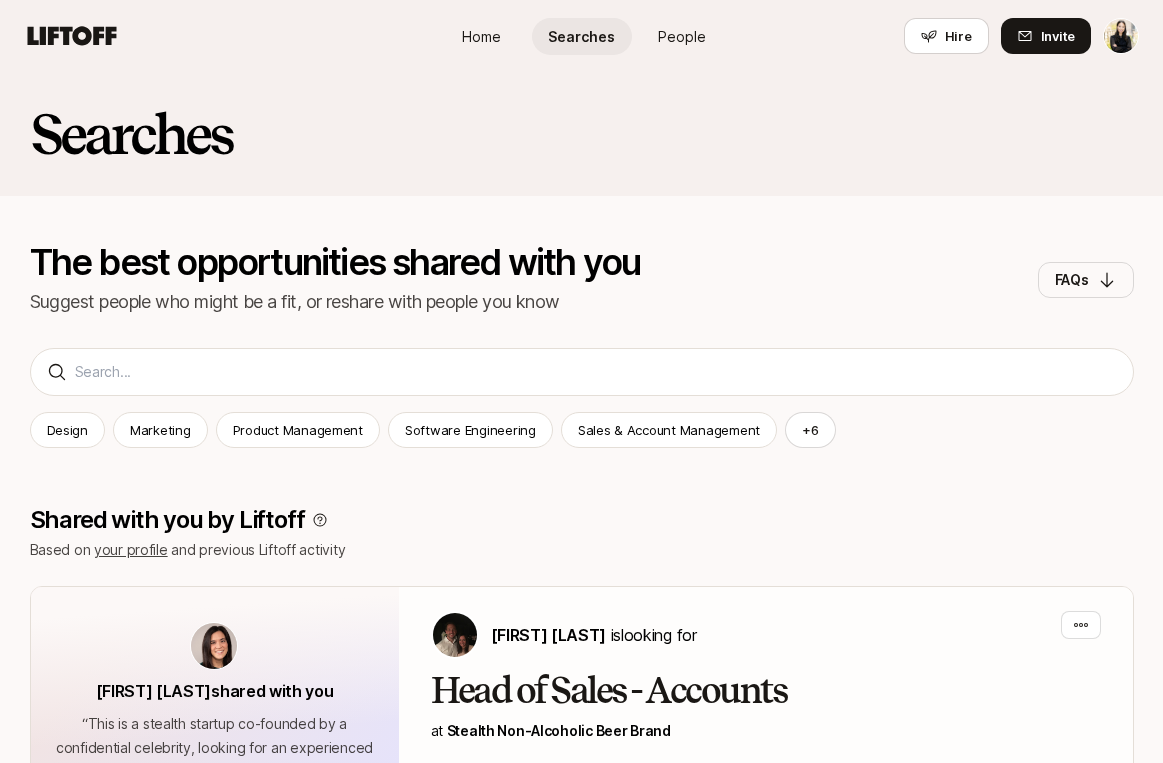 click on "People" at bounding box center (682, 36) 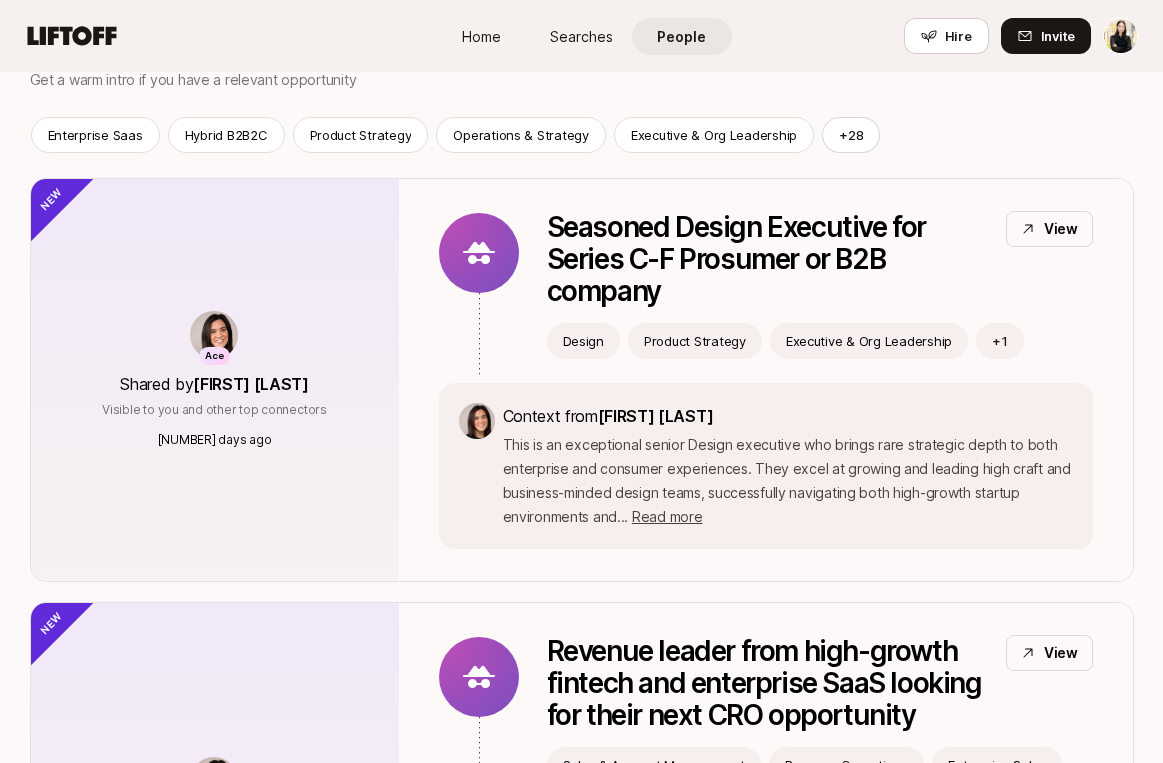 scroll, scrollTop: 18, scrollLeft: 0, axis: vertical 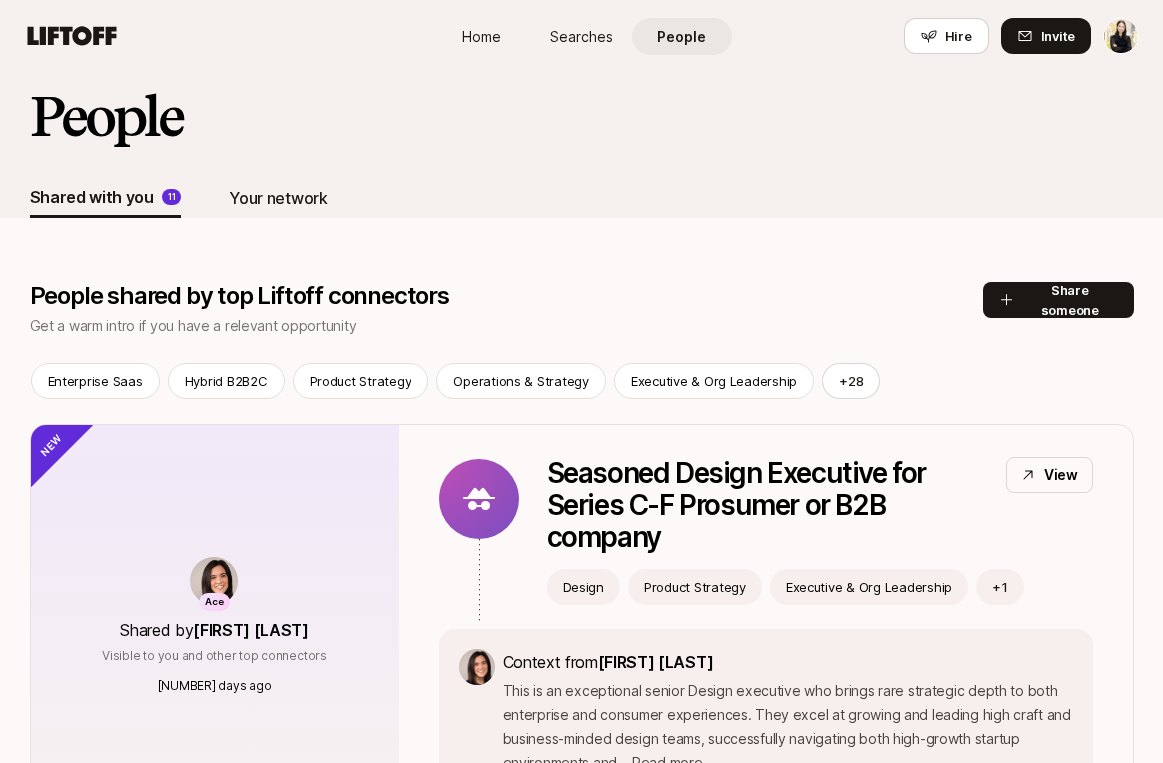 click on "Your network" at bounding box center (278, 198) 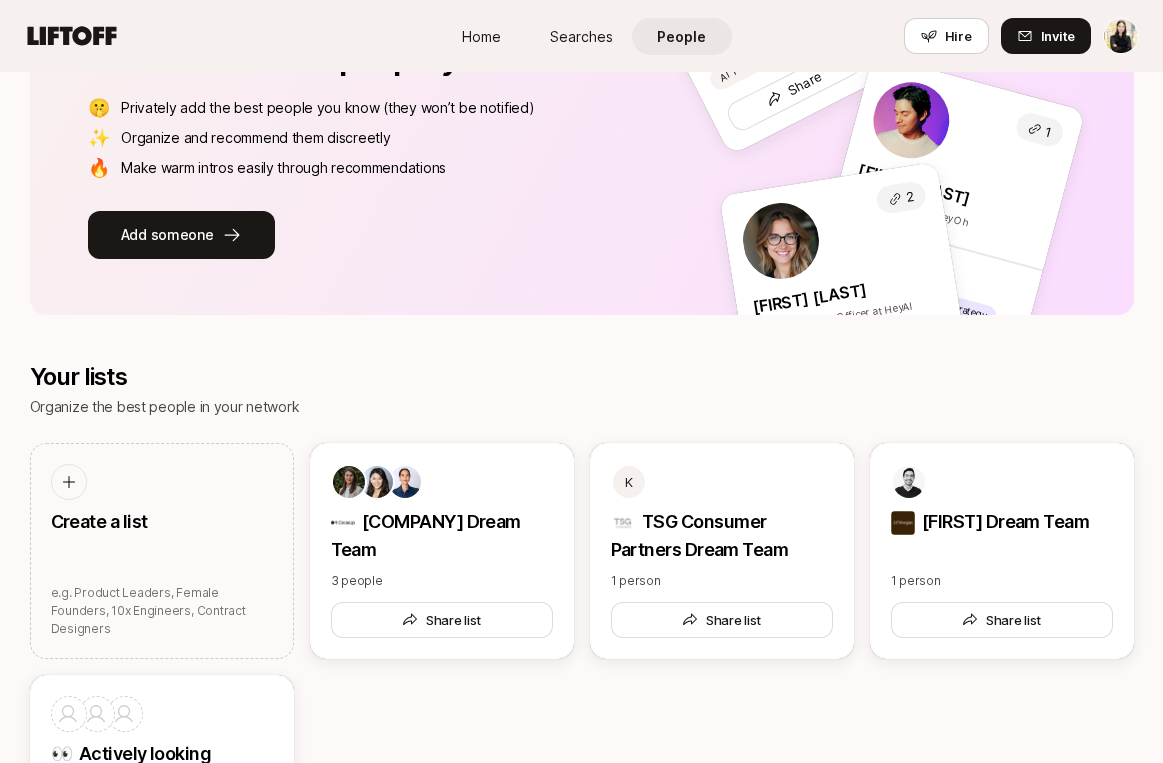scroll, scrollTop: 327, scrollLeft: 0, axis: vertical 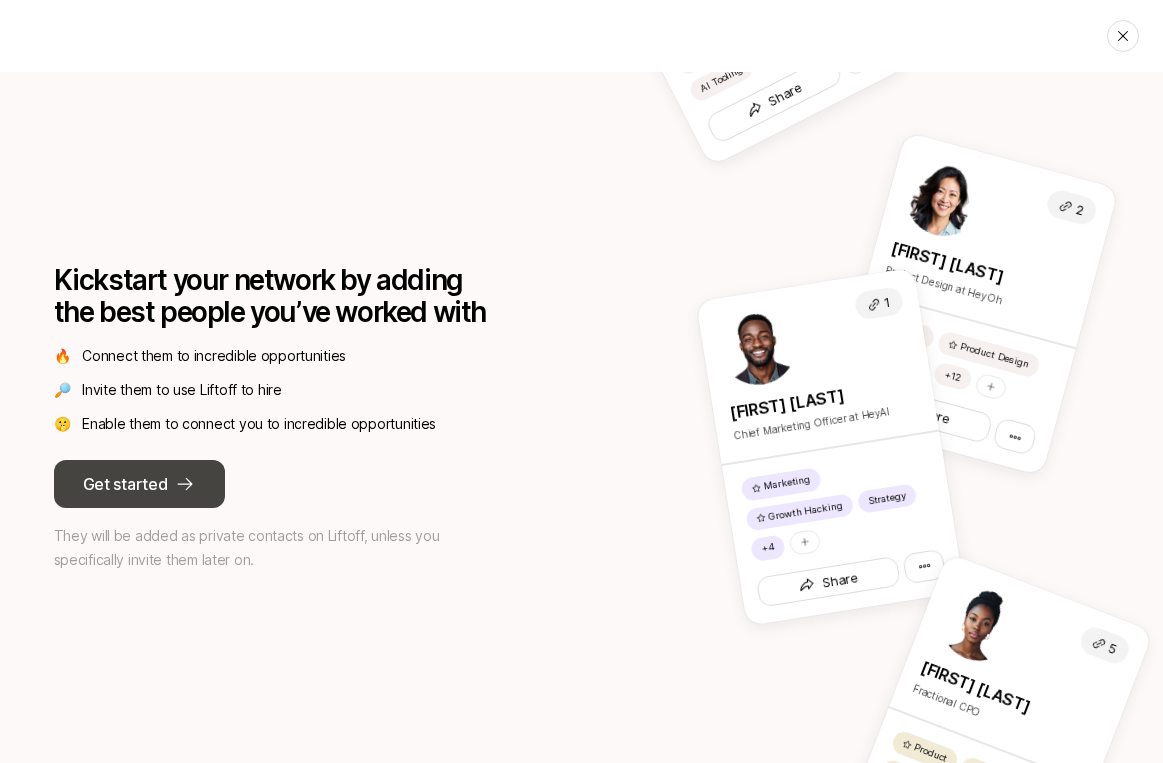 click on "Get started" at bounding box center (125, 484) 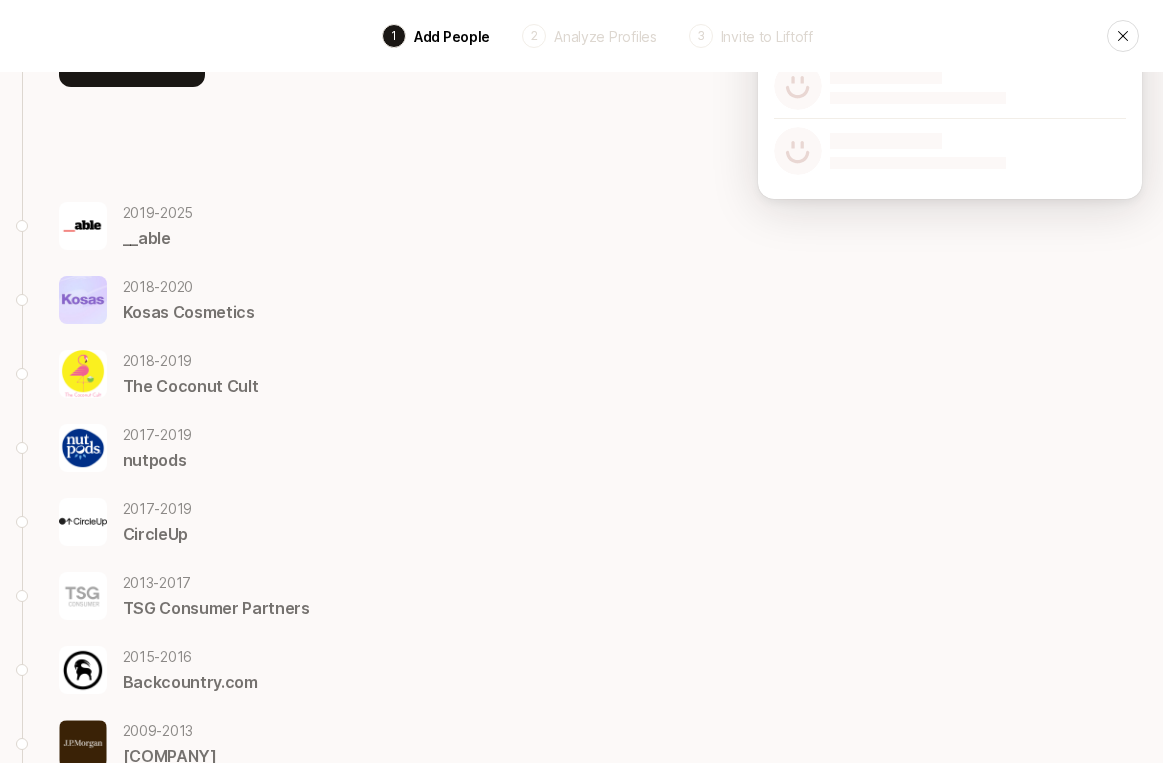 scroll, scrollTop: 379, scrollLeft: 0, axis: vertical 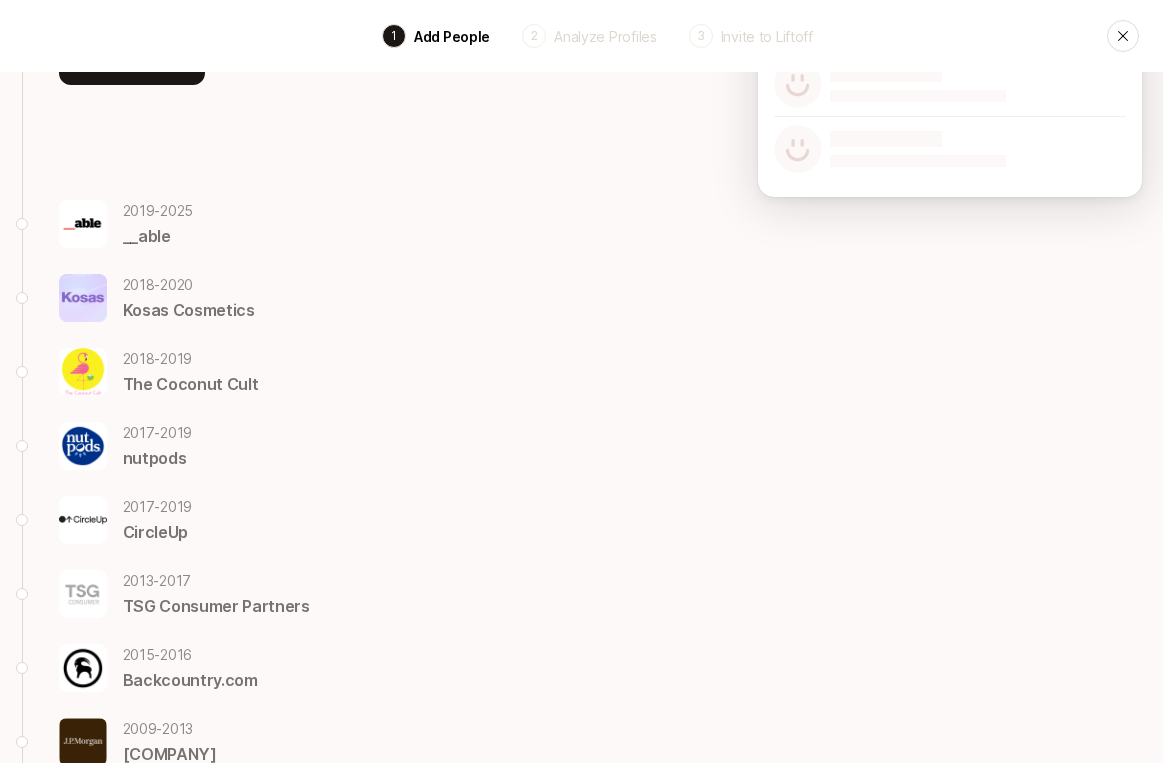 click on "2019  -  2025 __able" at bounding box center (251, 224) 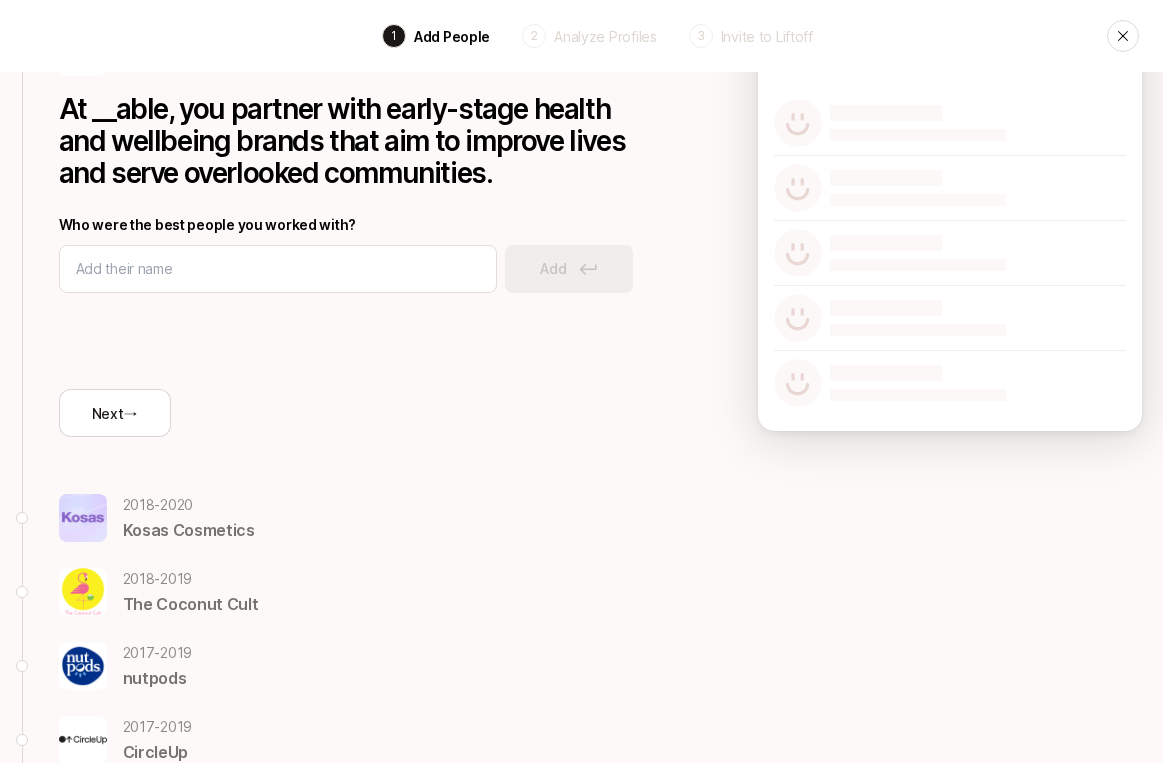 scroll, scrollTop: 127, scrollLeft: 0, axis: vertical 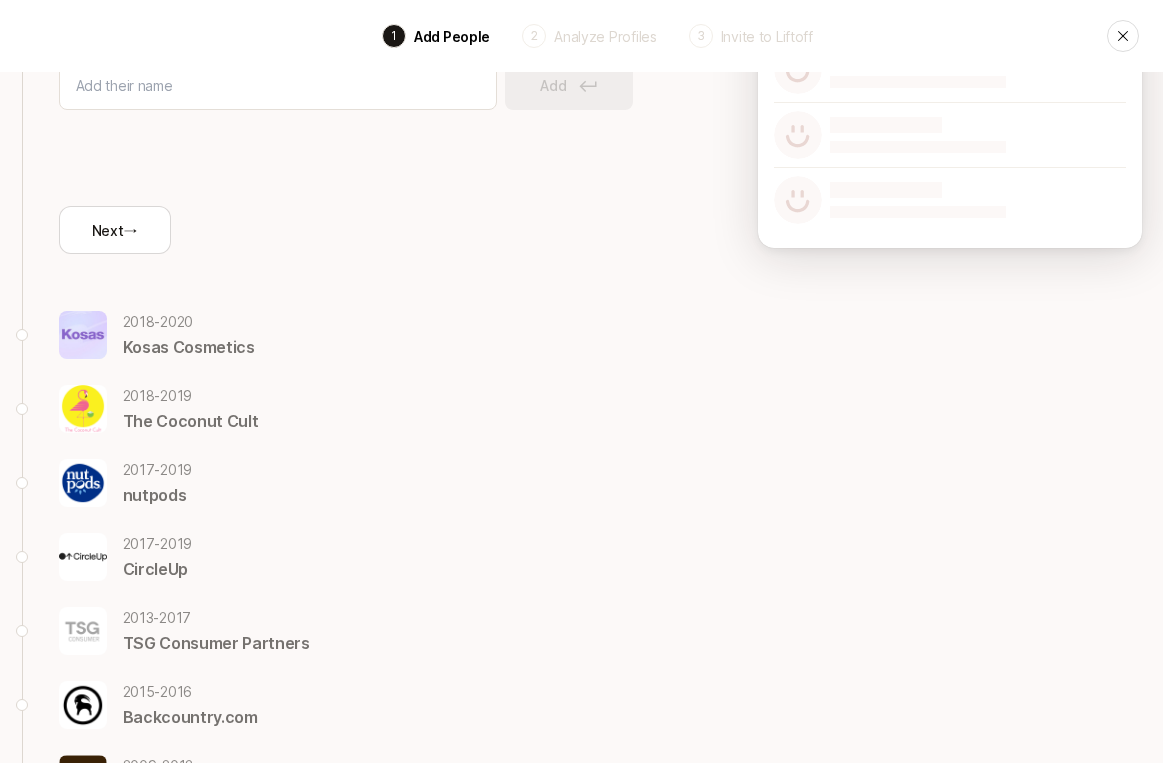 click on "2018  -  2019" at bounding box center (191, 396) 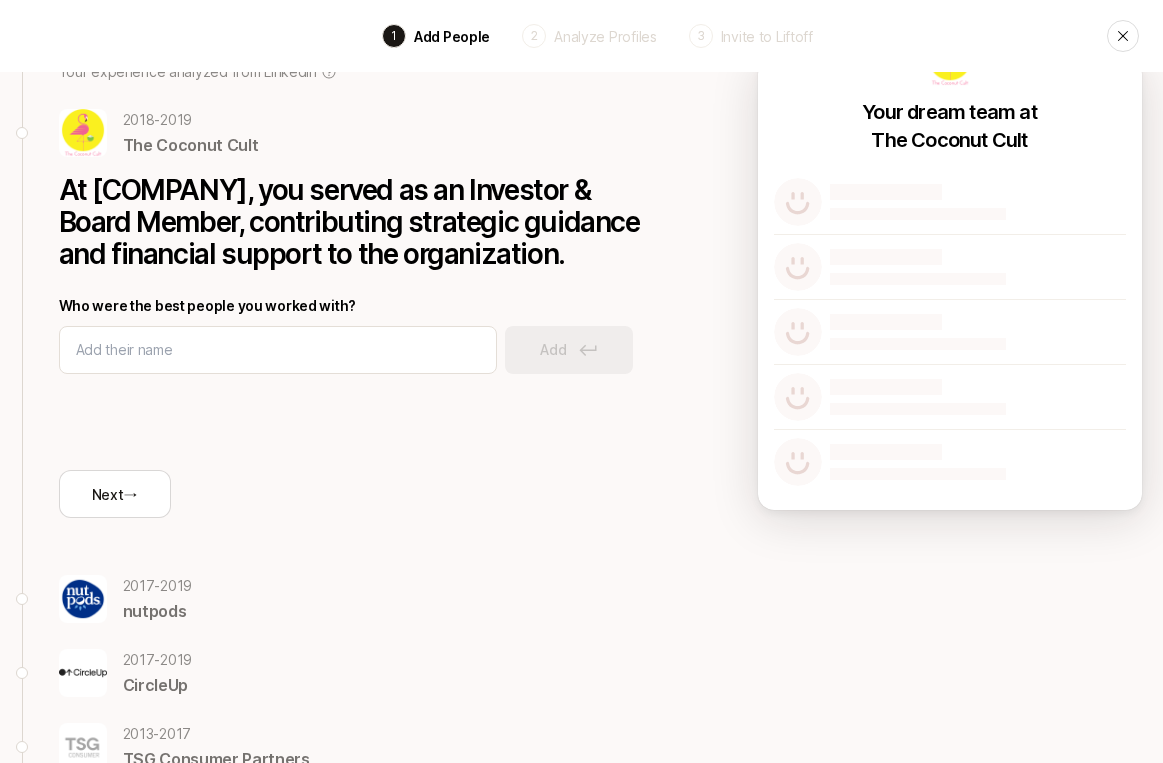 scroll, scrollTop: 86, scrollLeft: 0, axis: vertical 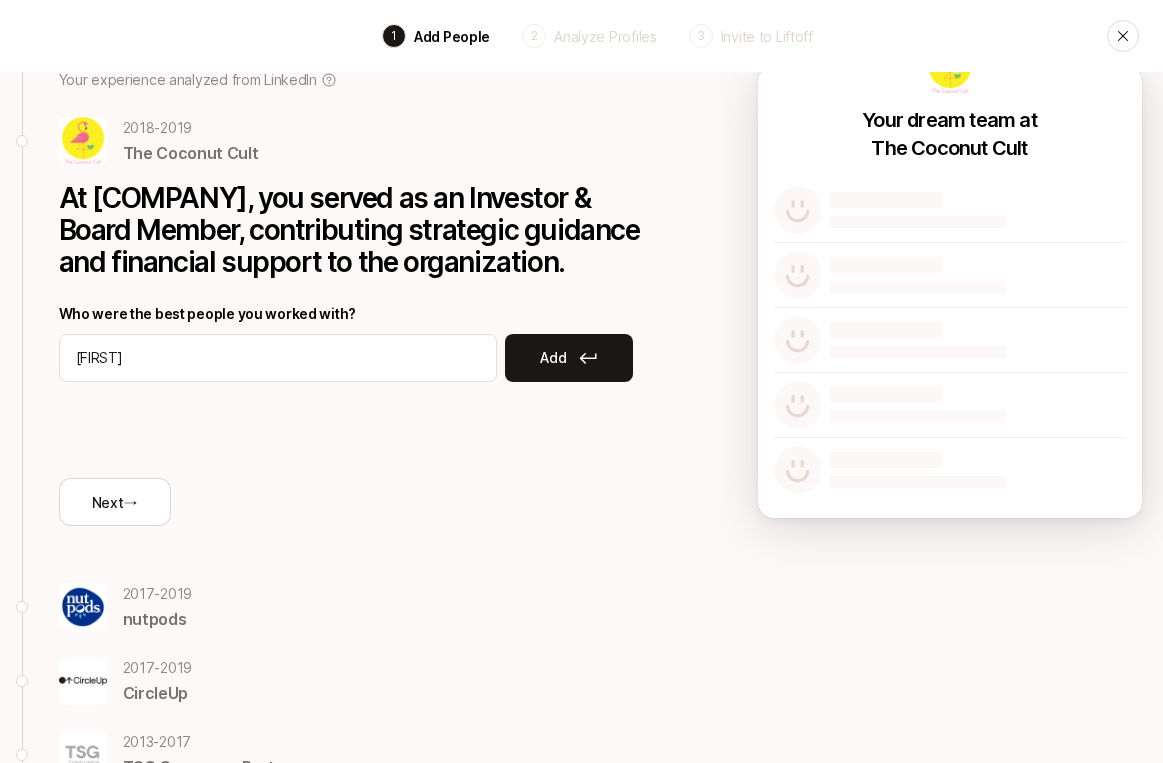 type on "A" 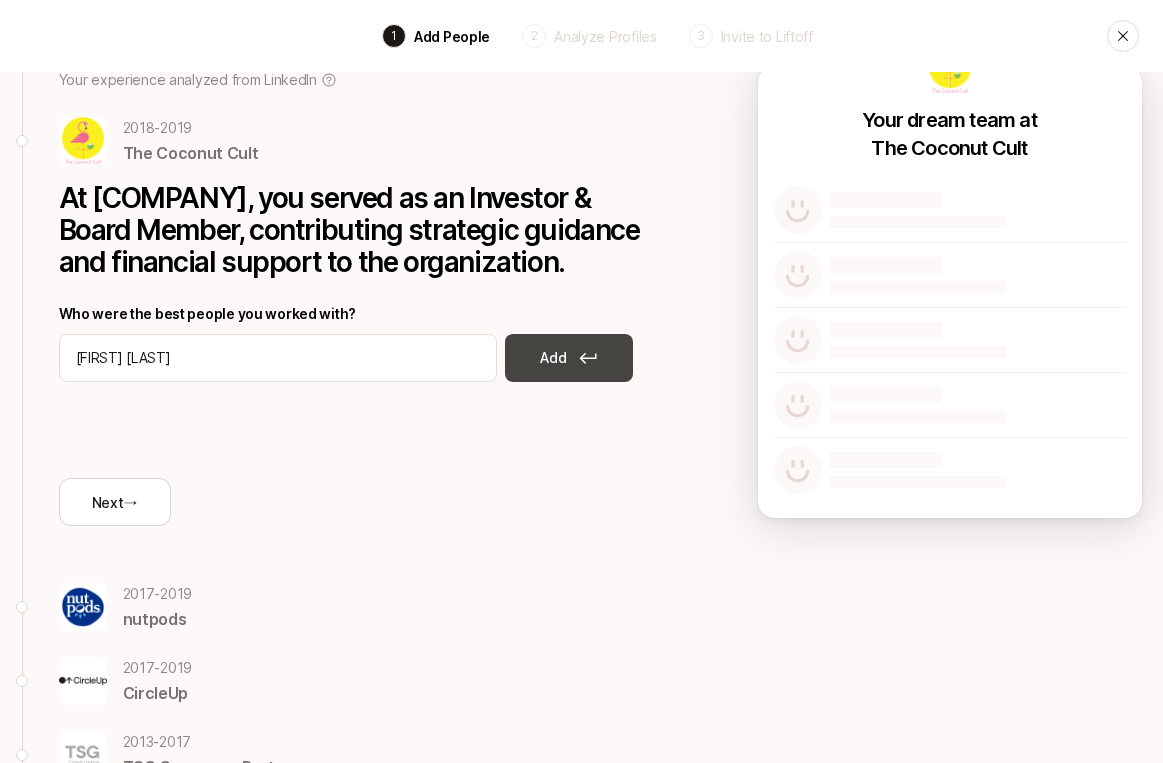 type on "Ari Raz" 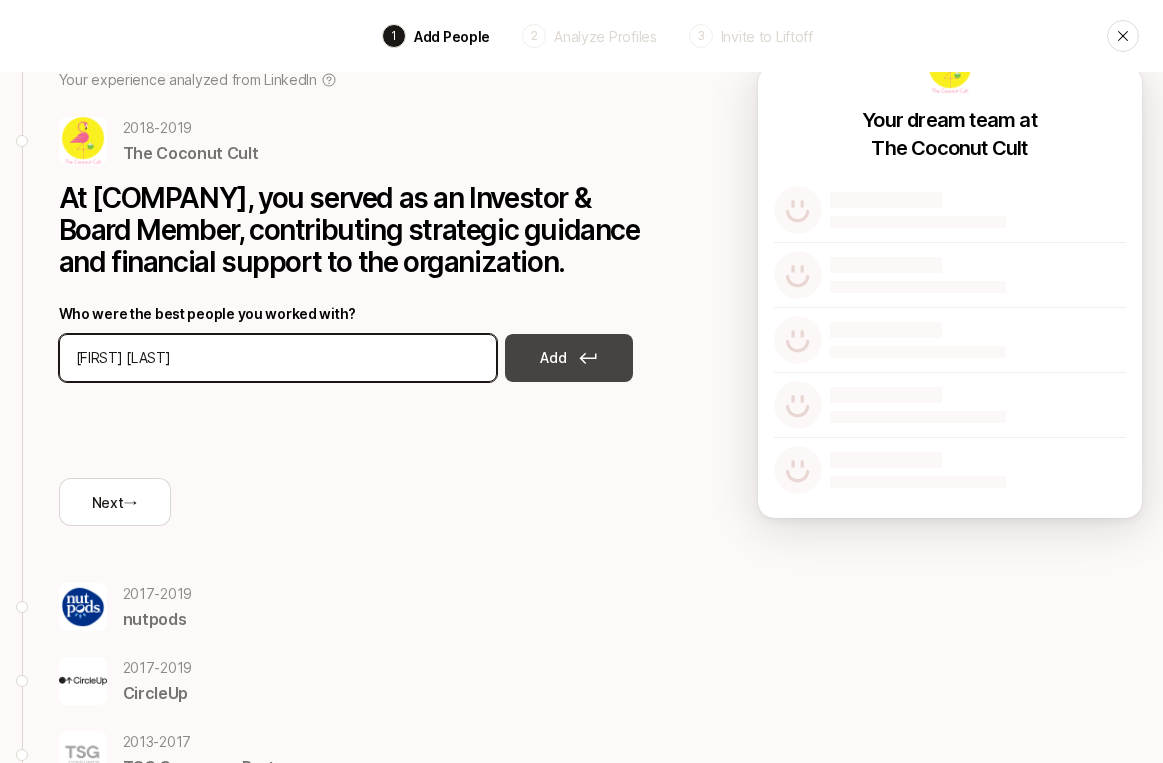 type 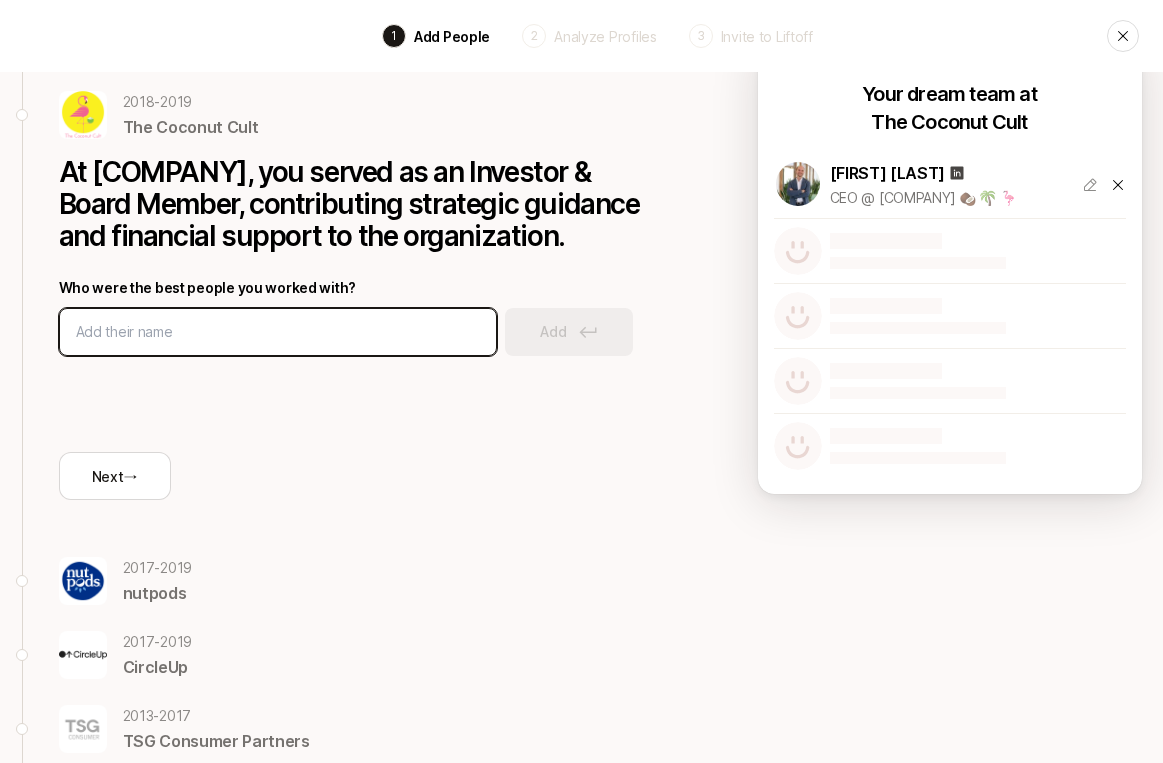 scroll, scrollTop: 114, scrollLeft: 0, axis: vertical 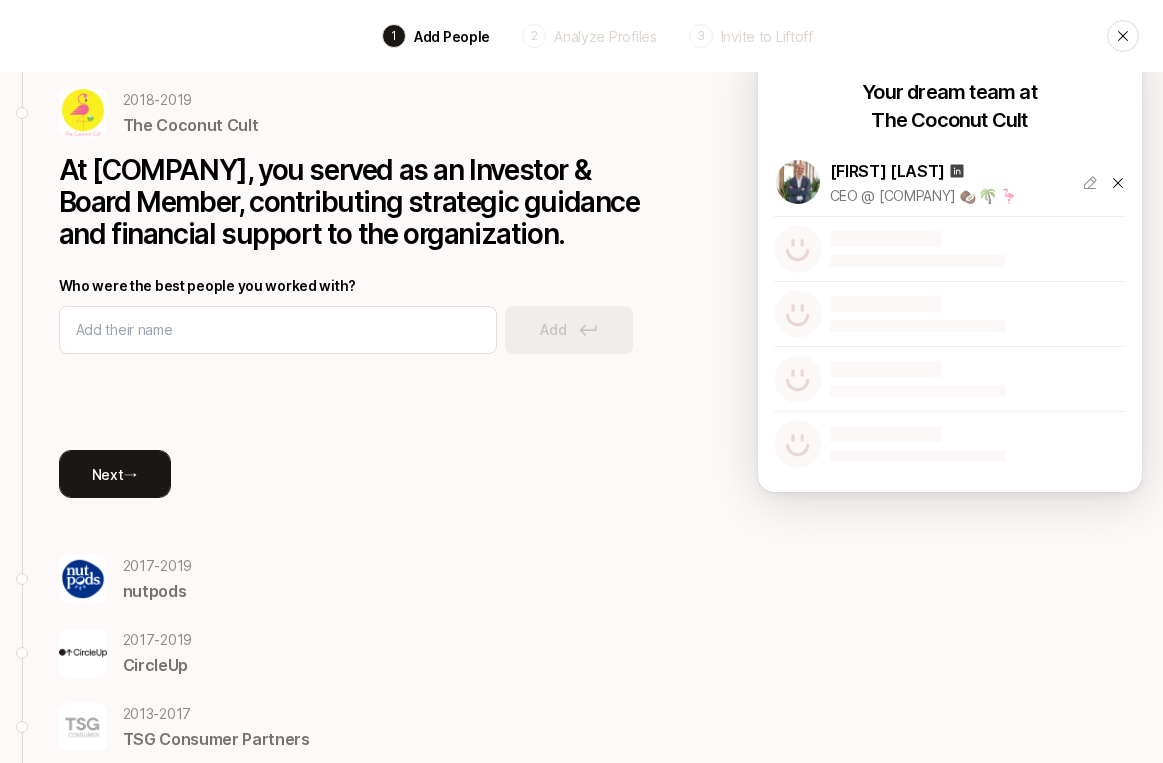 click on "Next  →" at bounding box center (115, 474) 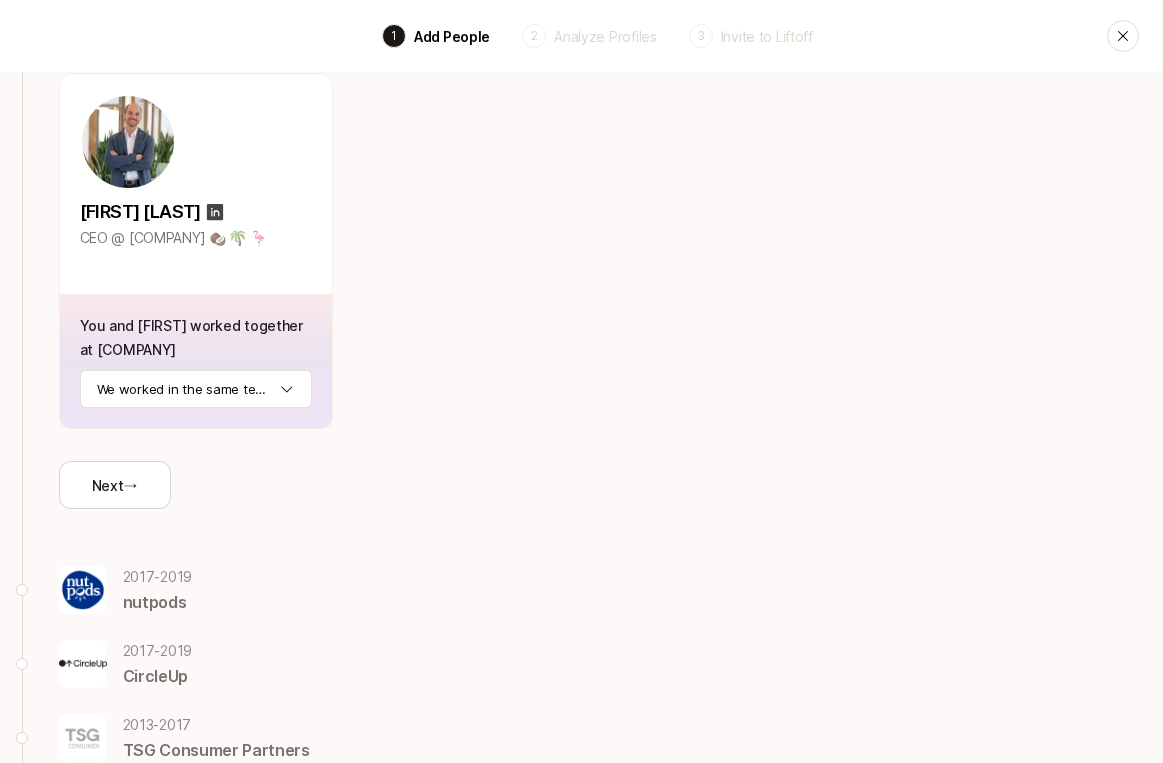 scroll, scrollTop: 304, scrollLeft: 0, axis: vertical 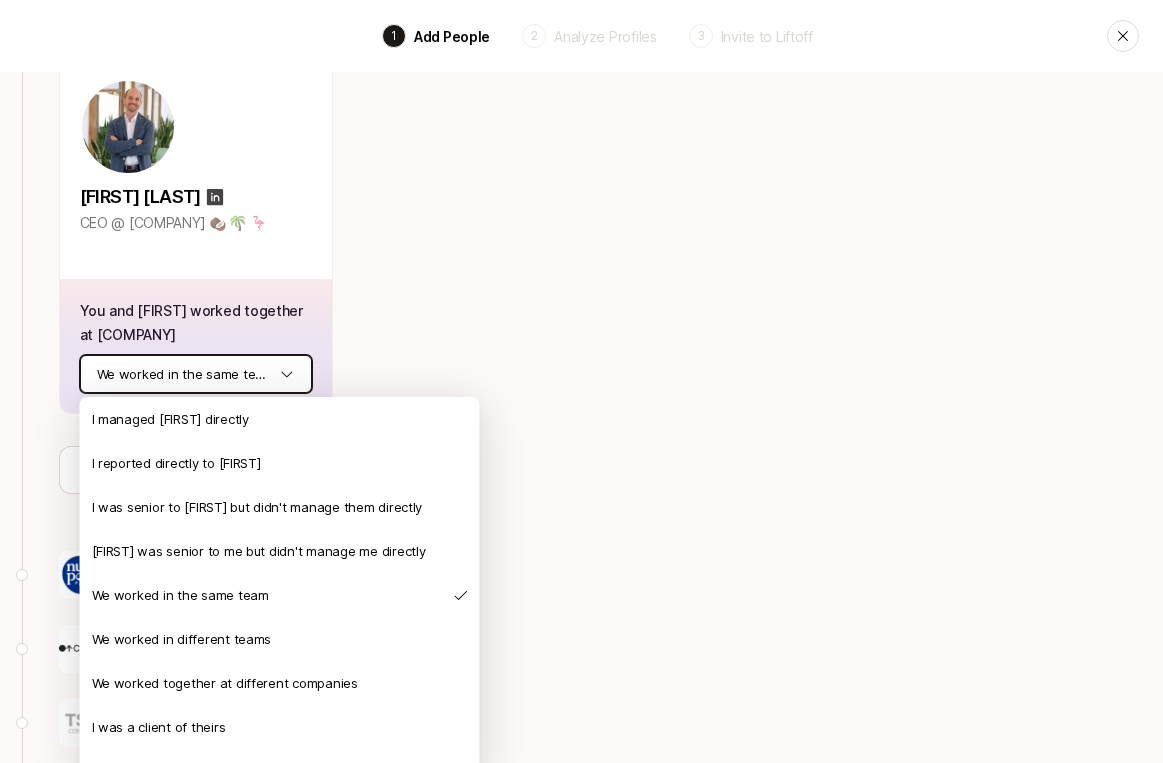 click on "Back 1 Add People 2 Analyze Profiles 3 Invite to Liftoff Back 2018  -  2019 The Coconut Cult Here's your The Coconut Cult dream team 🔥 Confirm how you know them to keep track of your best relationships   Ari Raz CEO @ The Coconut Cult 🥥 🌴 🦩 You and Ari worked together at The Coconut Cult We worked in the same team Next  → 2017  -  2019 nutpods 2017  -  2019 CircleUp 2013  -  2017 TSG Consumer Partners 2015  -  2016 Backcountry.com 2009  -  2013 J.P. Morgan Other I managed Ari directly I reported directly to Ari I was senior to Ari but didn't manage them directly Ari was senior to me but didn't manage me directly We worked in the same team We worked in different teams We worked together at different companies I was a client of theirs Ari was a client of mine" at bounding box center (581, 77) 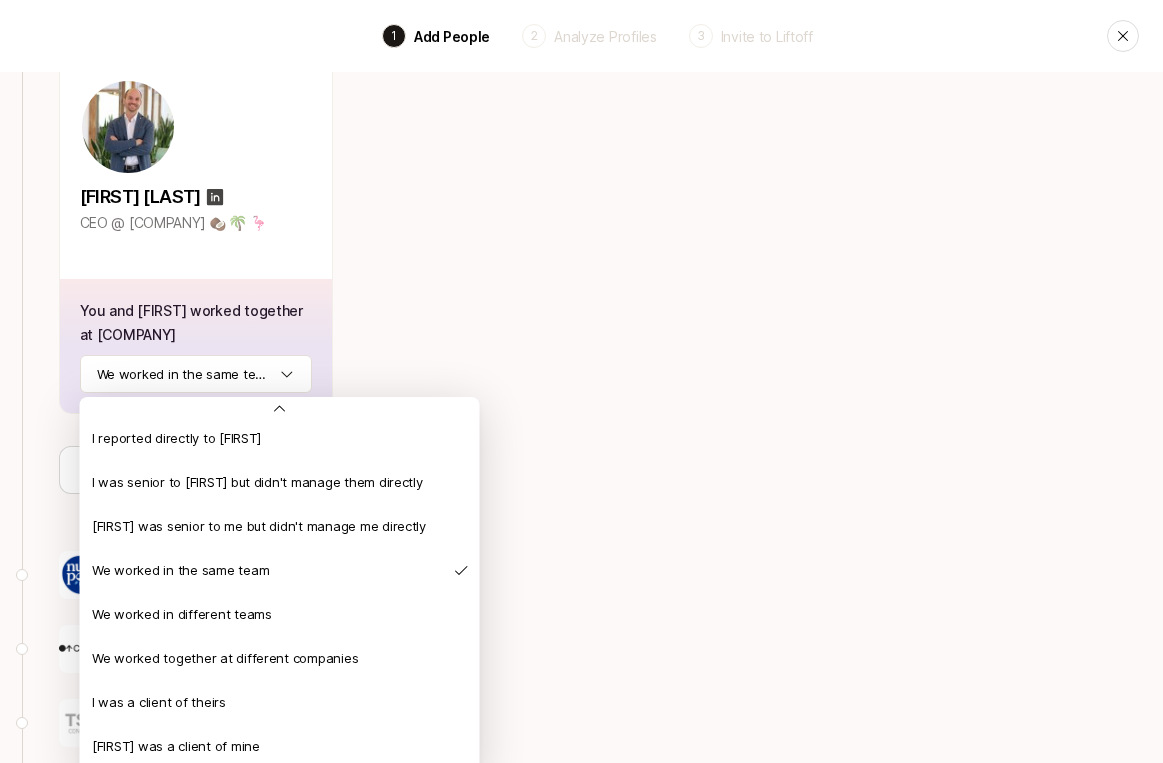 scroll, scrollTop: 36, scrollLeft: 0, axis: vertical 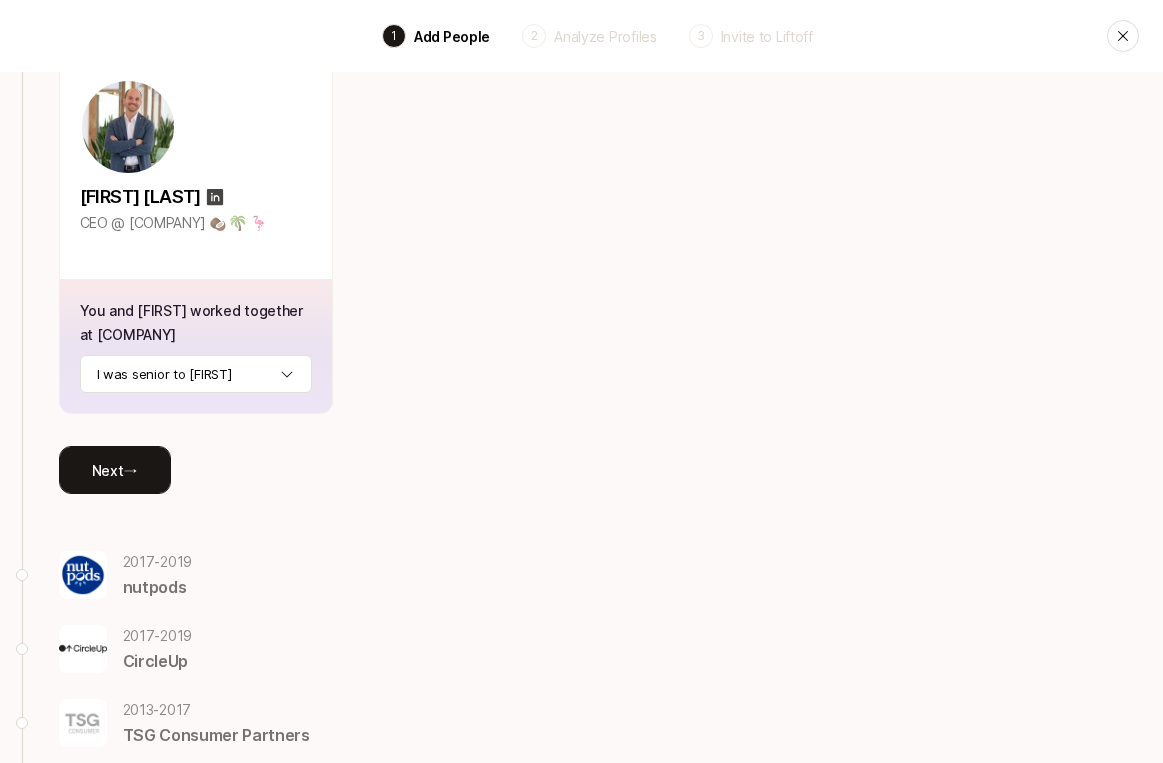 click on "Next  →" at bounding box center [115, 470] 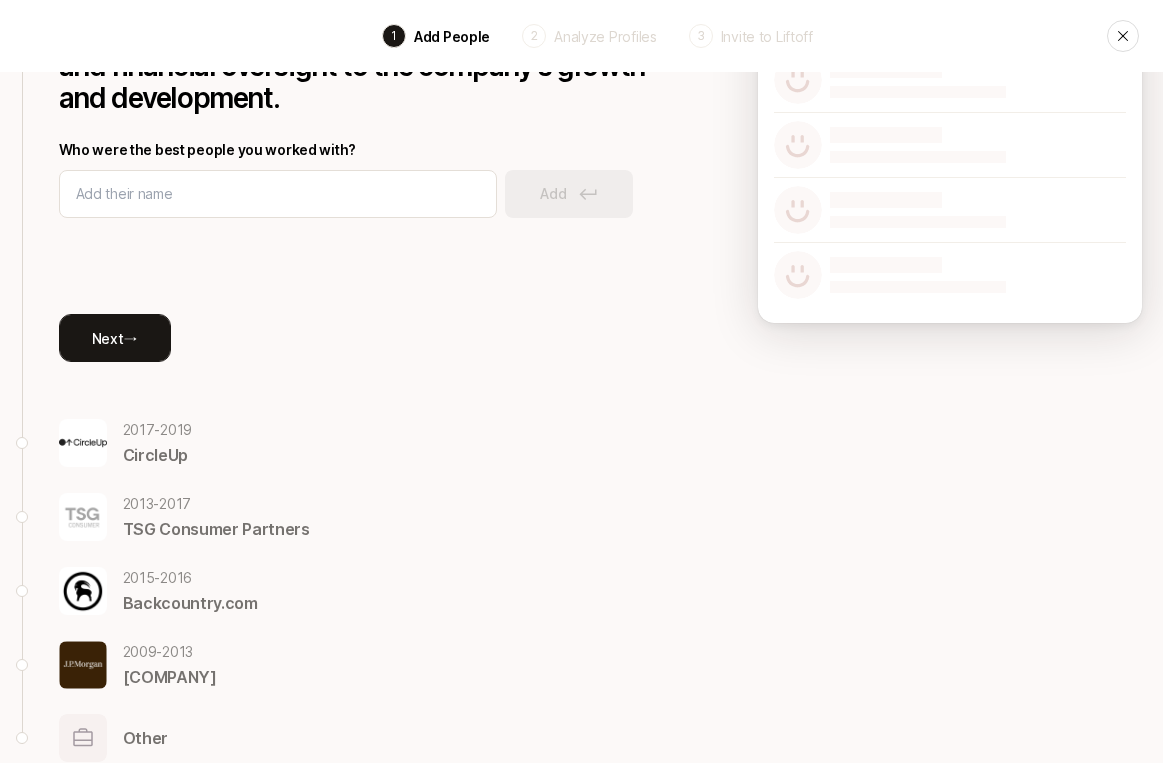 click on "Next  →" at bounding box center (115, 338) 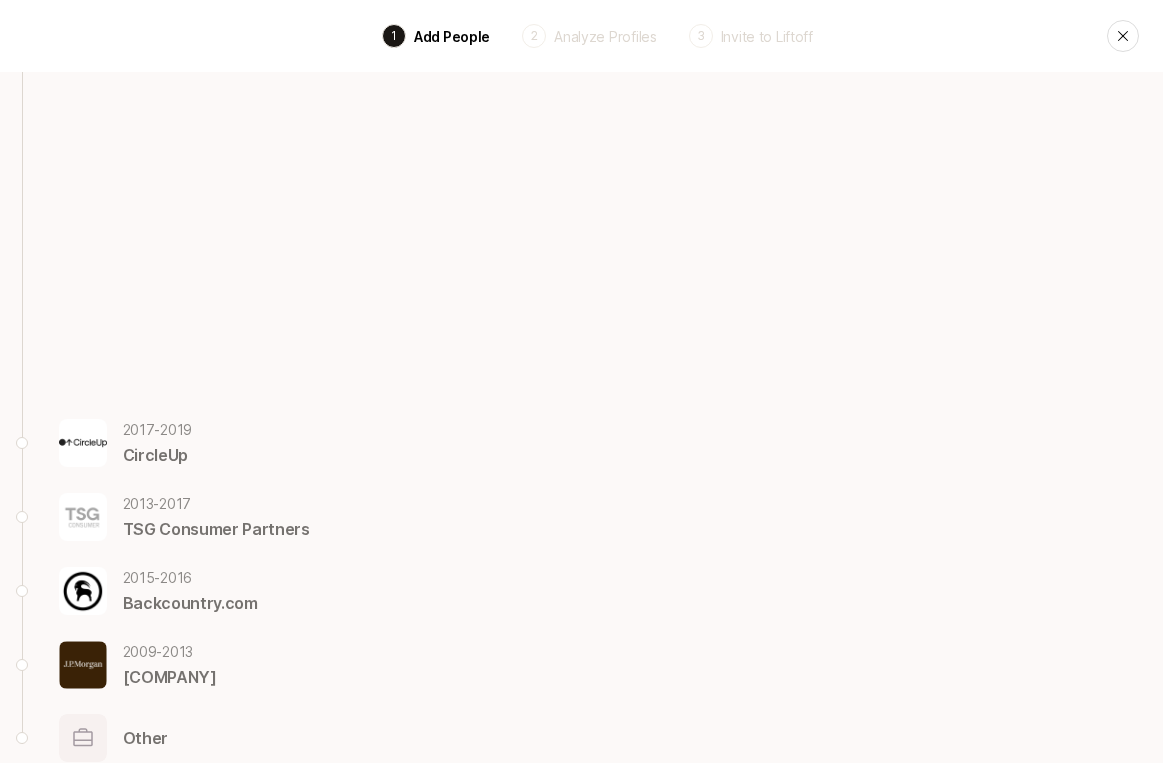 scroll, scrollTop: 247, scrollLeft: 0, axis: vertical 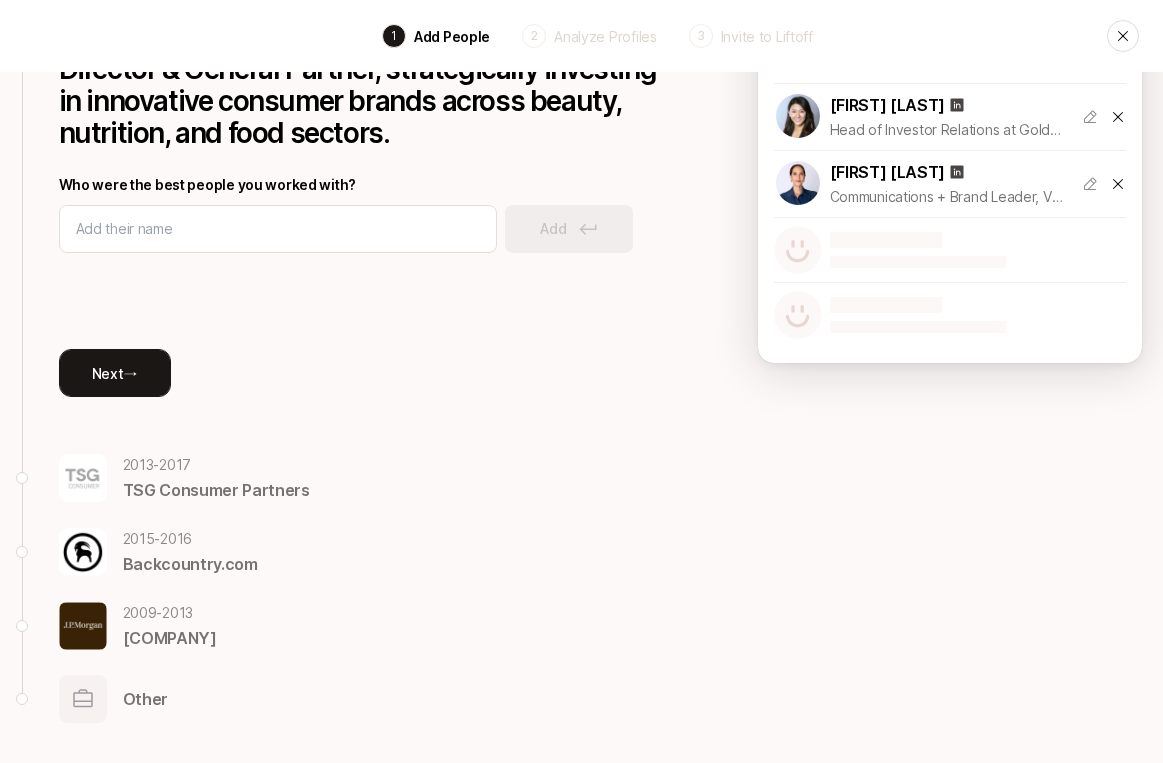 click on "Next  →" at bounding box center [115, 373] 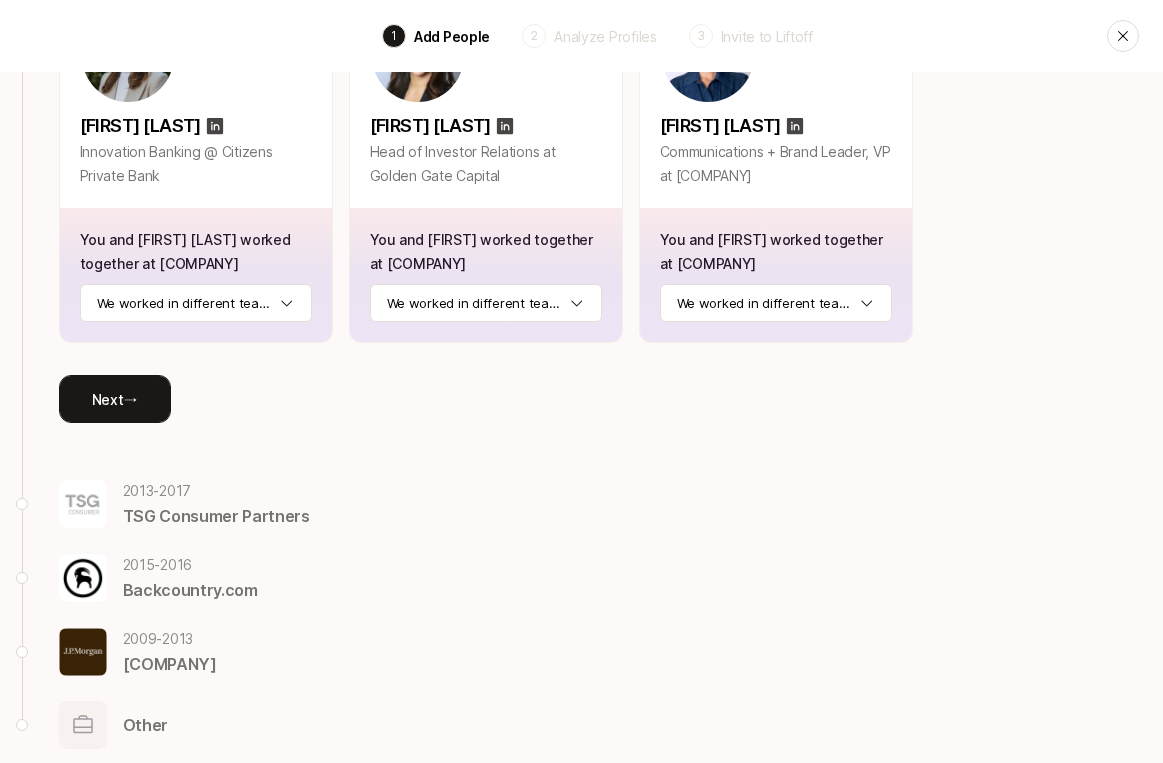 click on "Next  →" at bounding box center [115, 399] 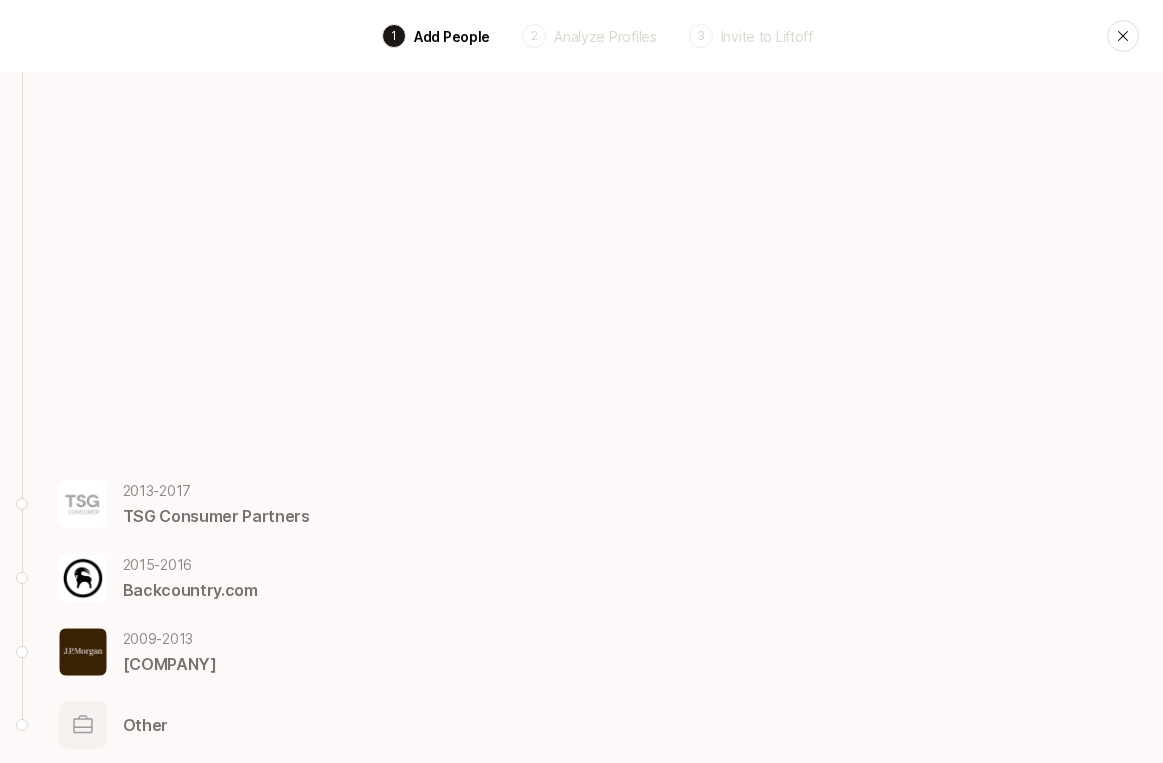 scroll, scrollTop: 141, scrollLeft: 0, axis: vertical 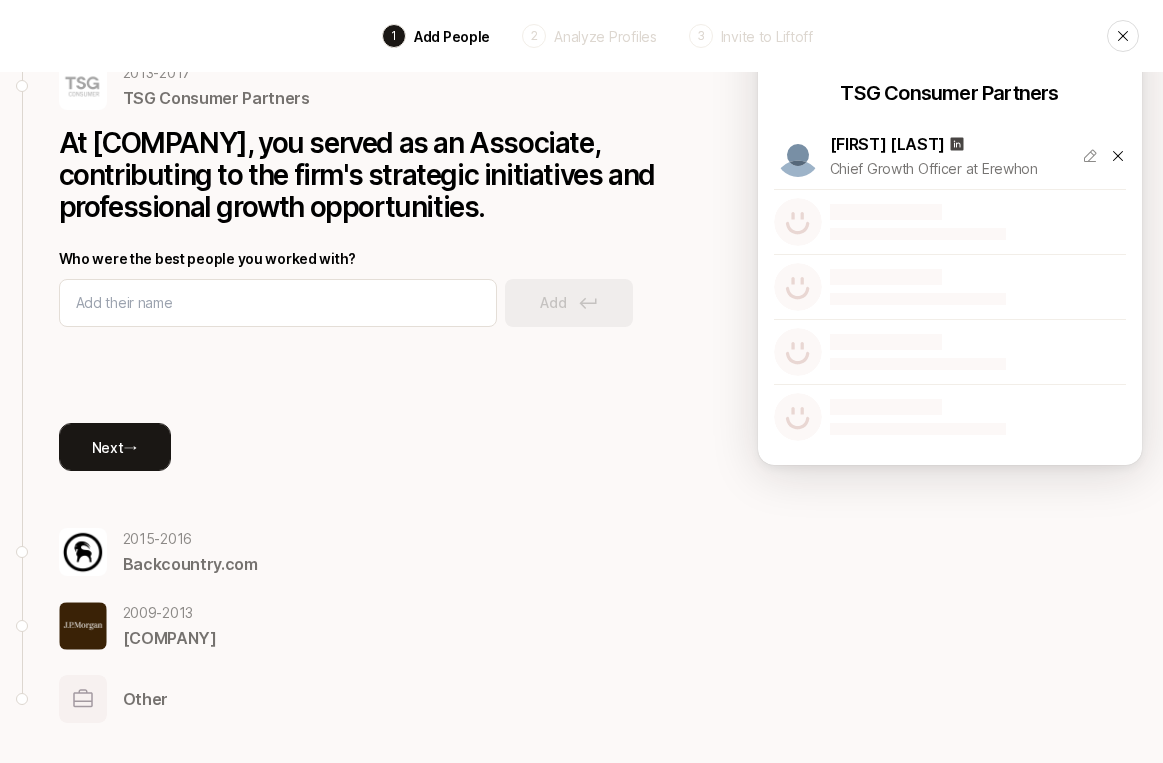 click on "Next  →" at bounding box center [115, 447] 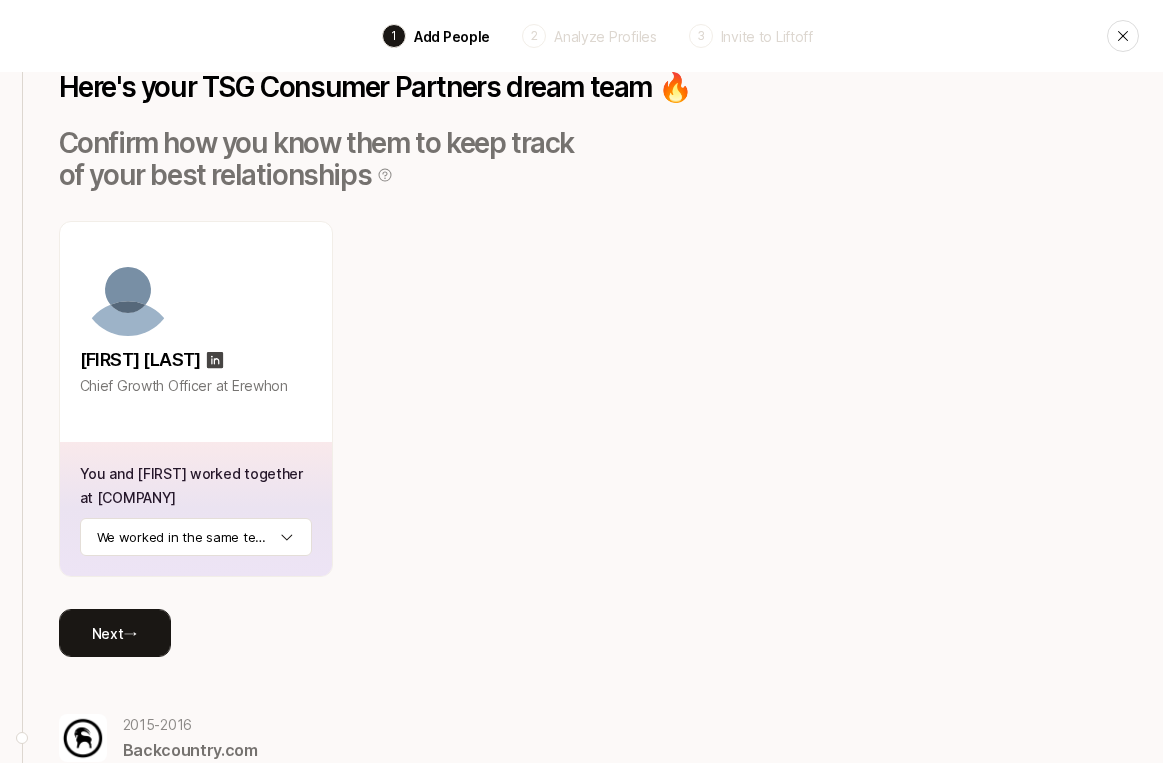 click on "Next  →" at bounding box center (115, 633) 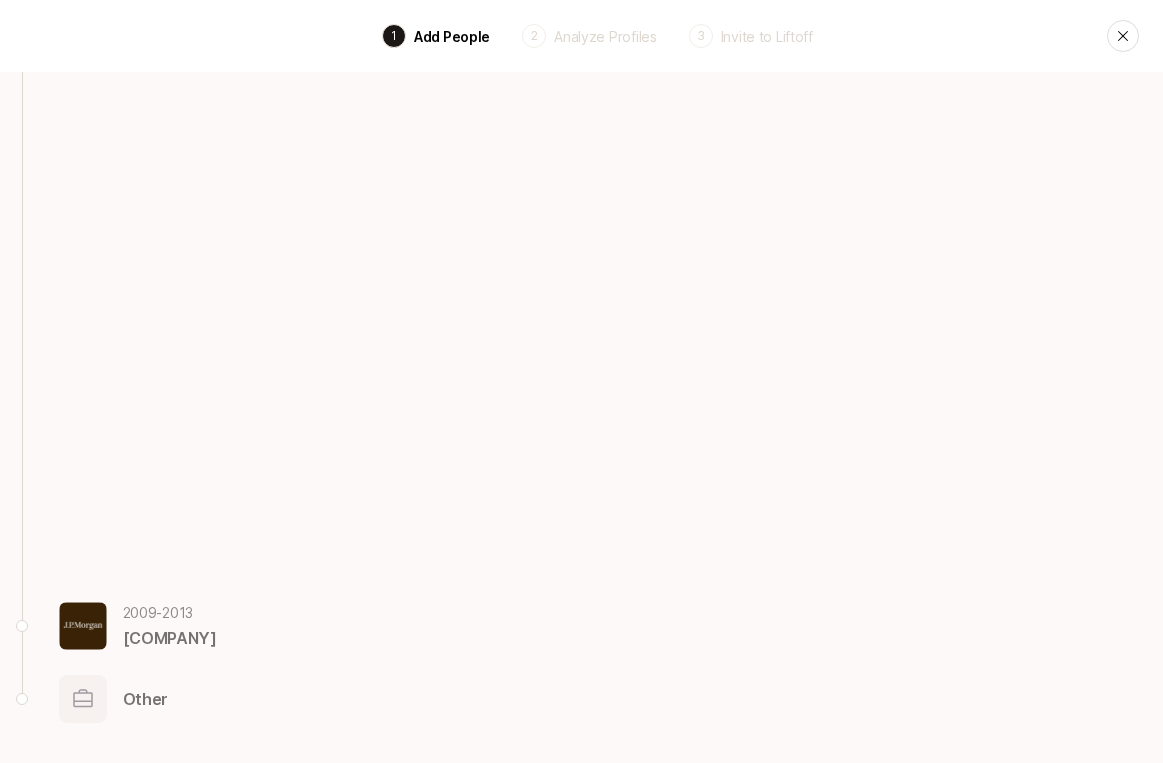 scroll, scrollTop: 99, scrollLeft: 0, axis: vertical 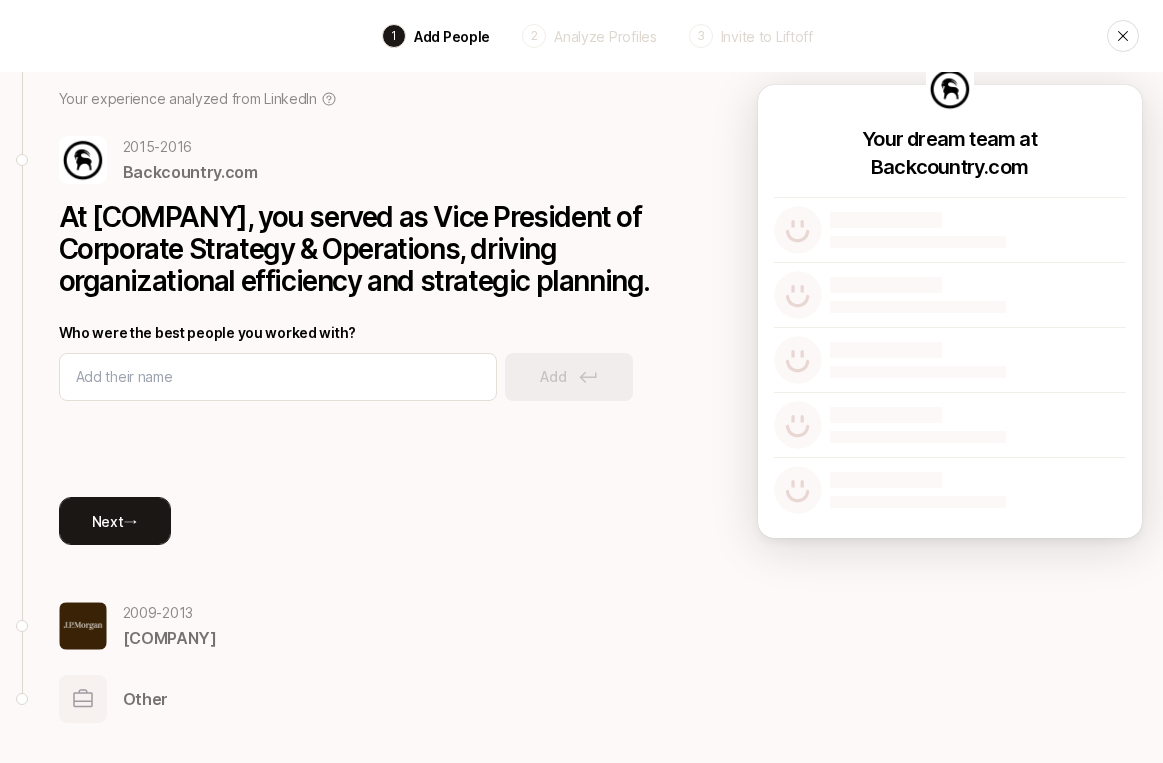 click on "Next  →" at bounding box center [115, 521] 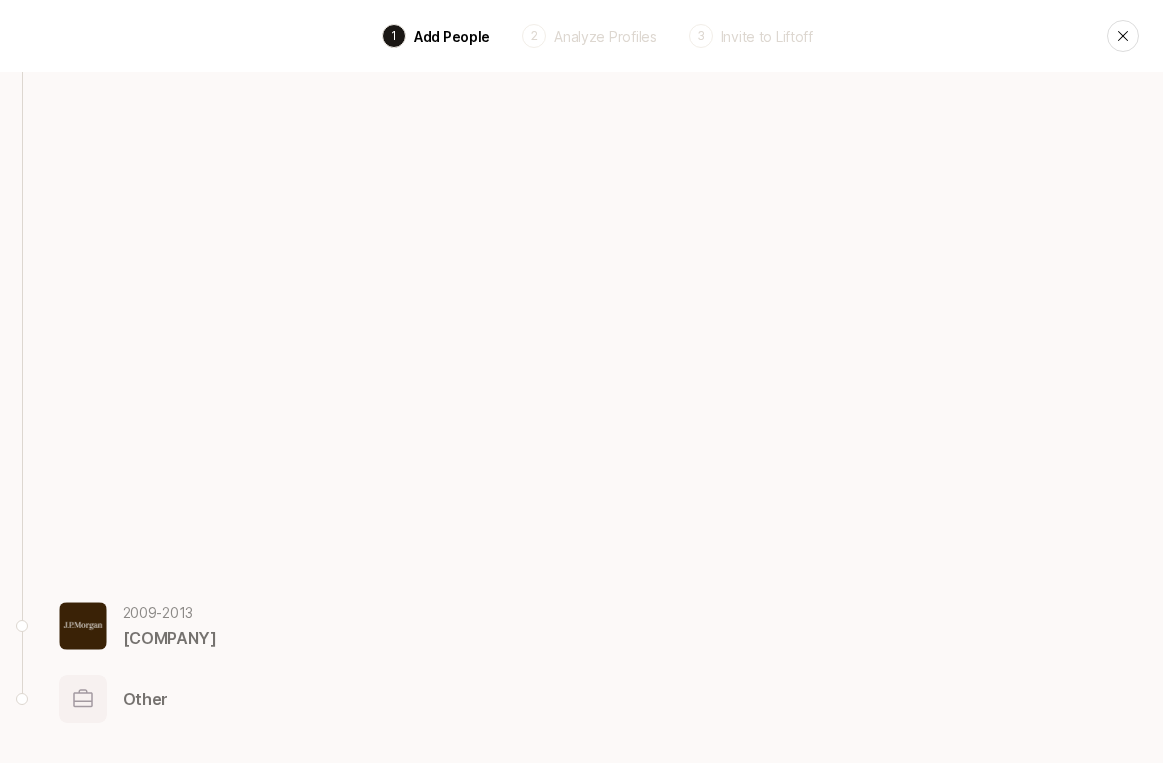 scroll, scrollTop: 0, scrollLeft: 0, axis: both 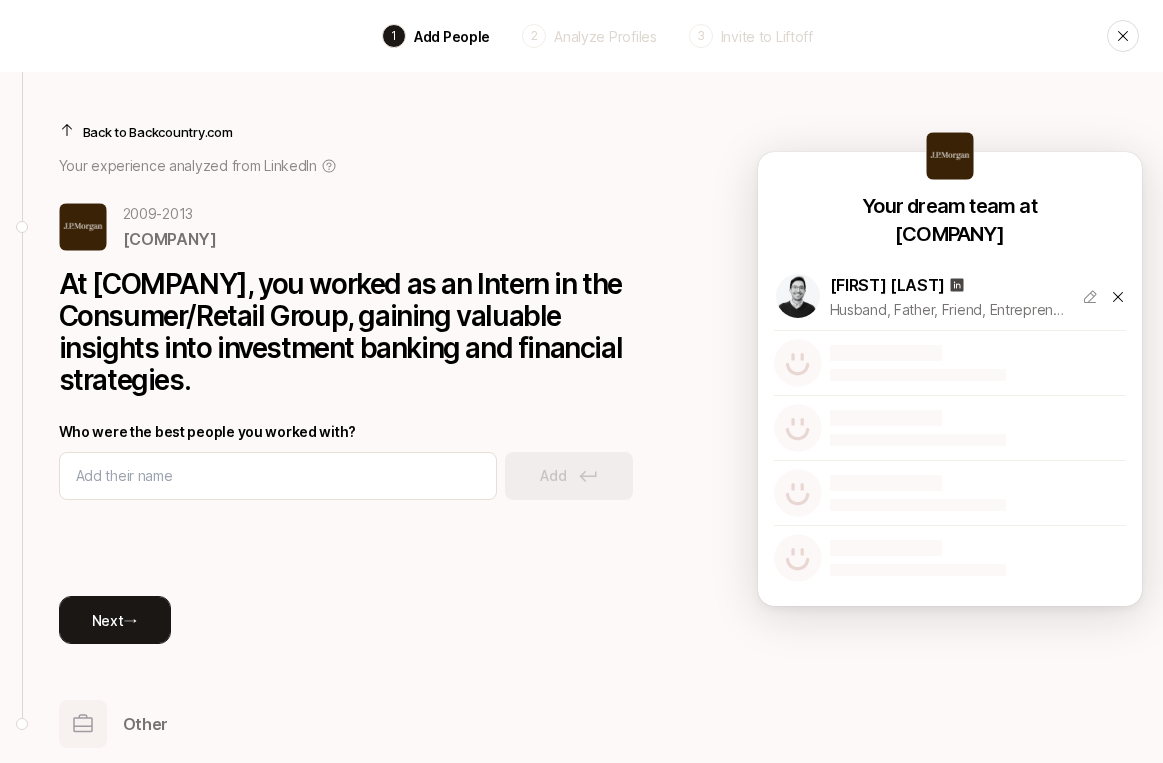 click on "Next  →" at bounding box center [115, 620] 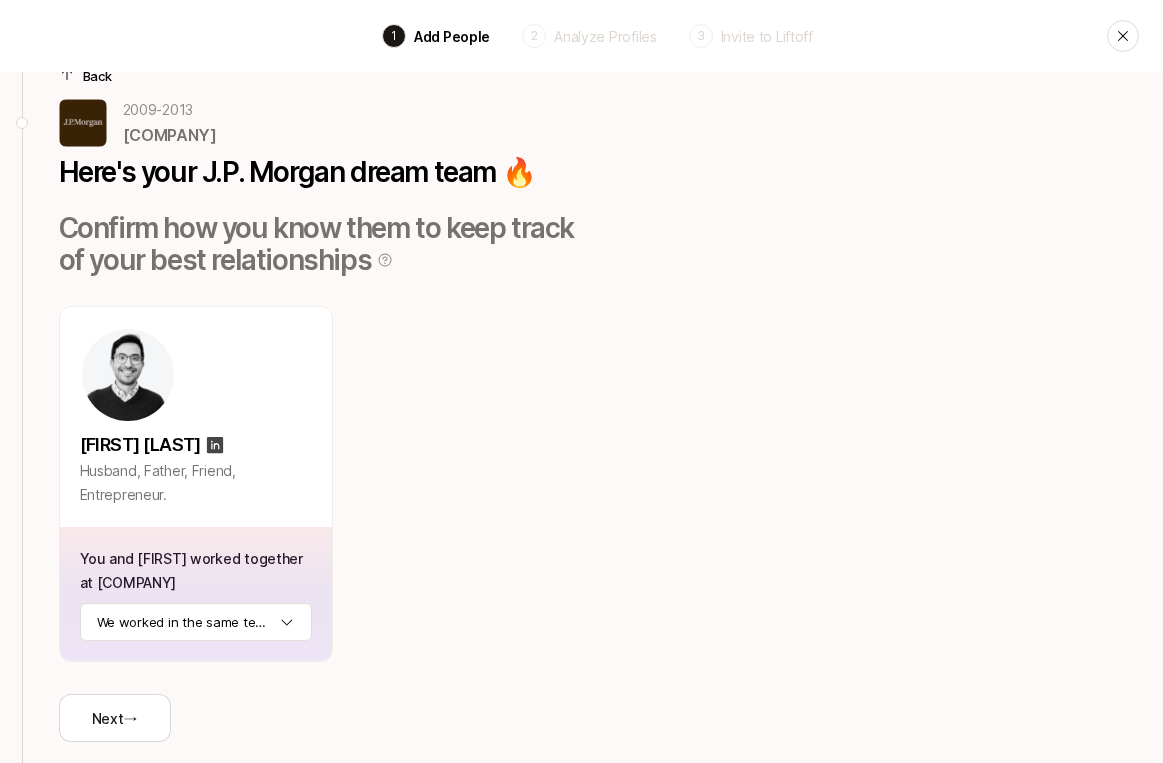 scroll, scrollTop: 179, scrollLeft: 0, axis: vertical 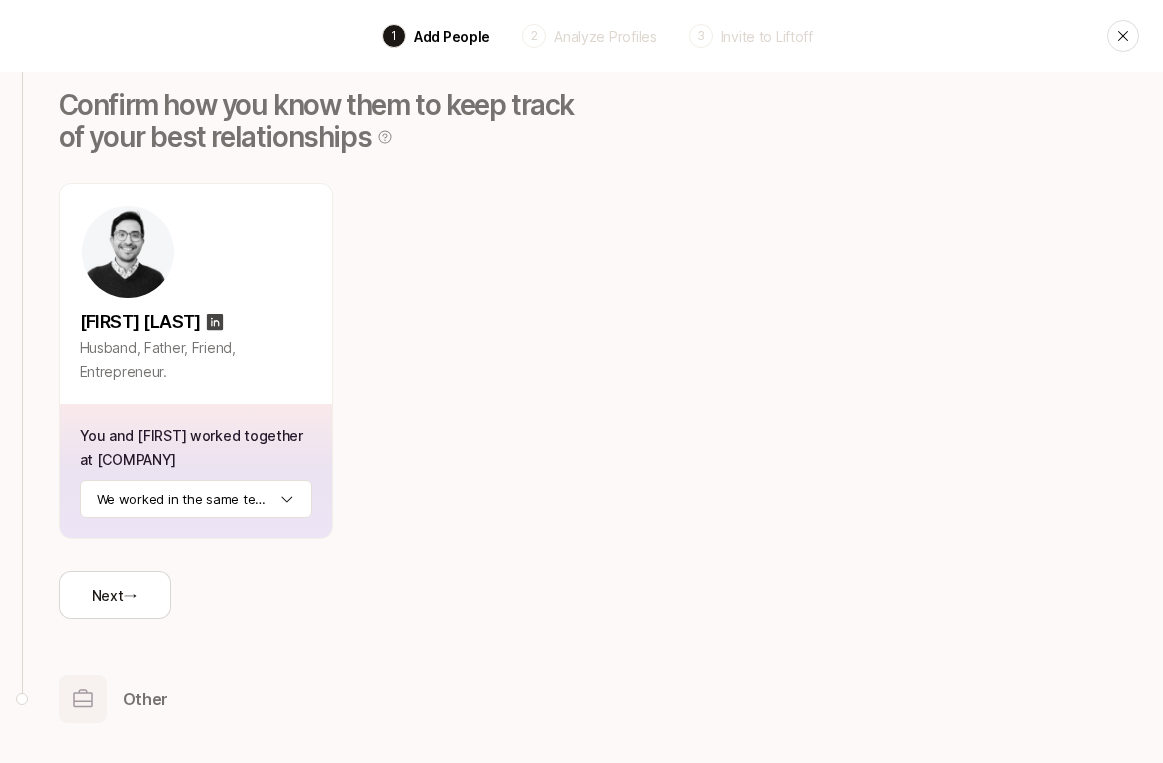 click on "Next  →" at bounding box center [115, 595] 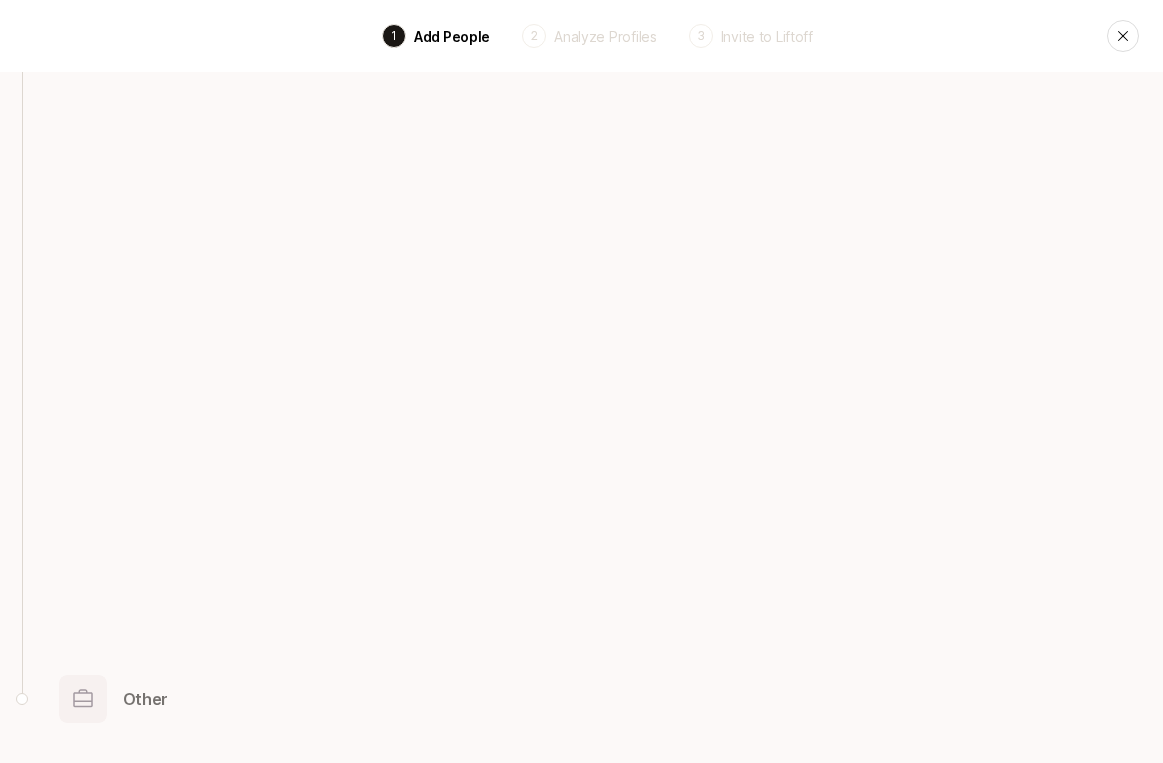 scroll, scrollTop: 0, scrollLeft: 0, axis: both 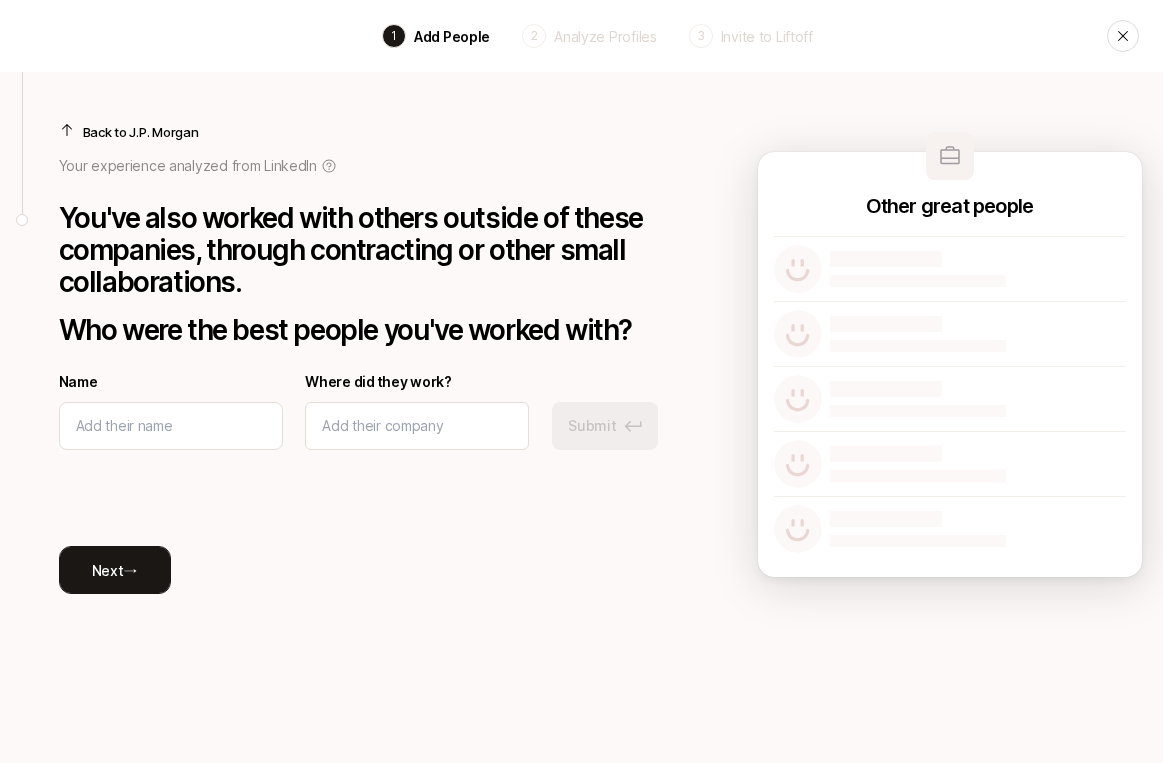 click on "Next  →" at bounding box center [115, 570] 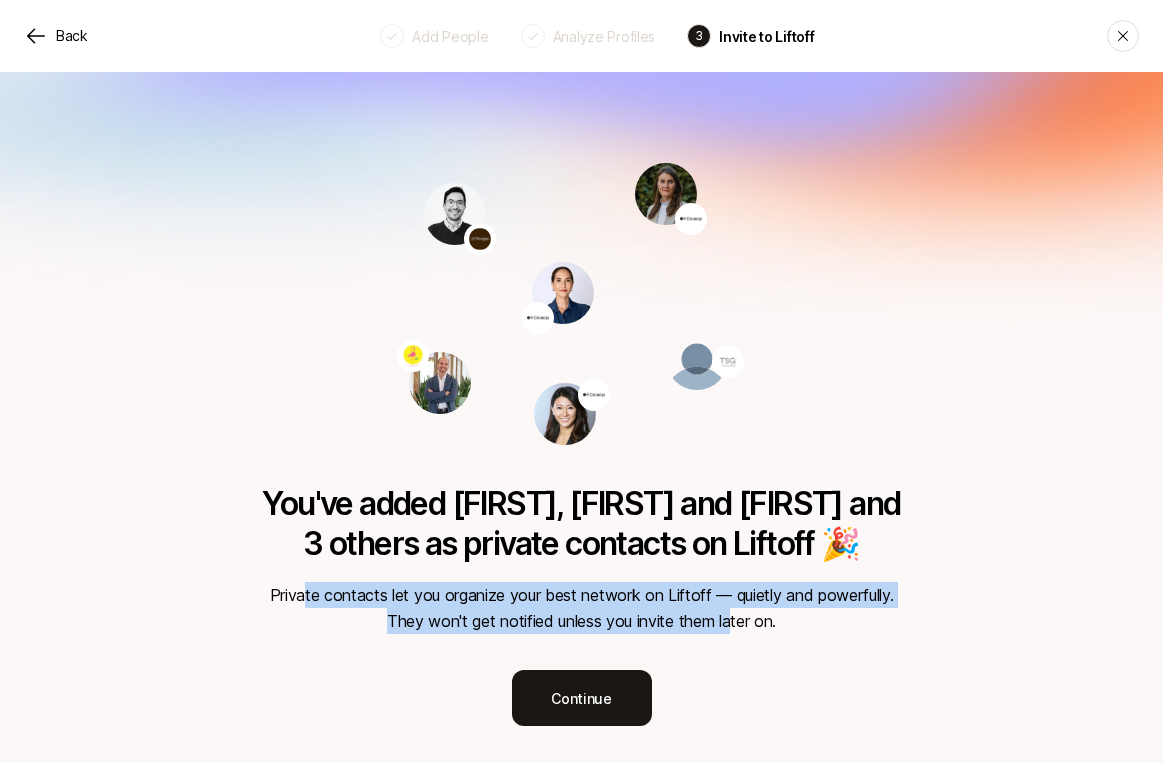 drag, startPoint x: 303, startPoint y: 596, endPoint x: 729, endPoint y: 611, distance: 426.264 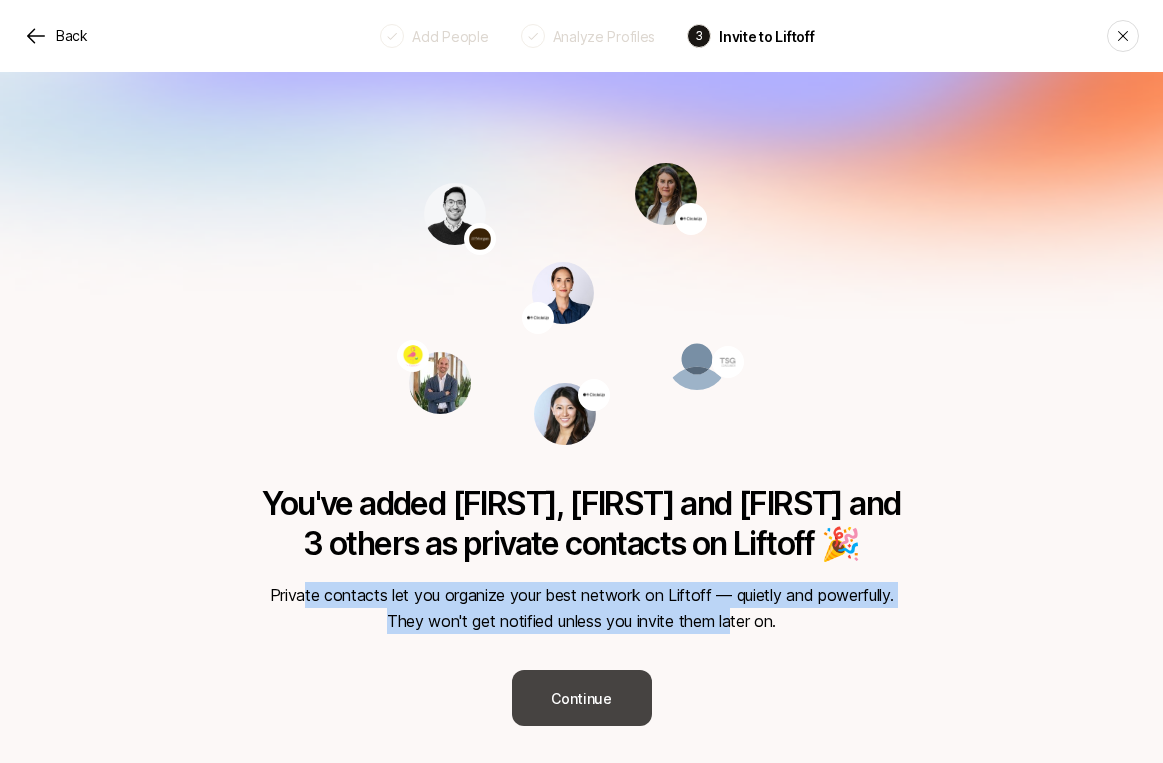 click on "Continue" at bounding box center (582, 698) 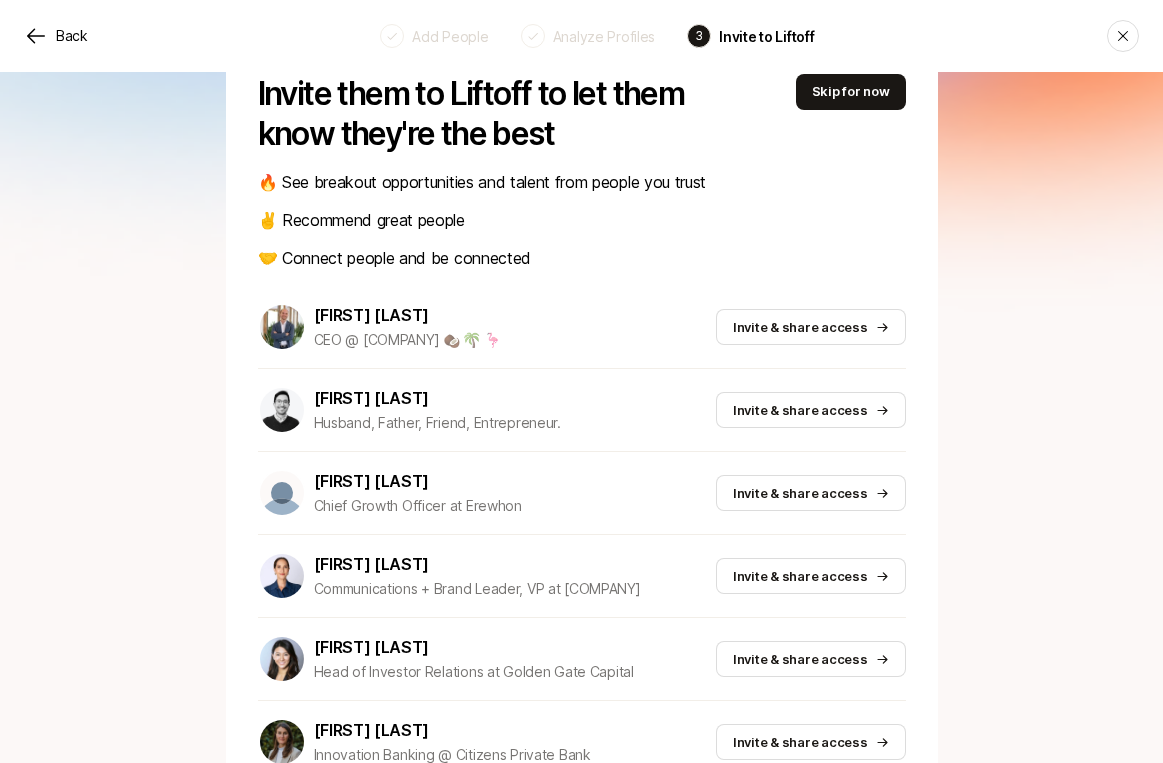 scroll, scrollTop: 91, scrollLeft: 0, axis: vertical 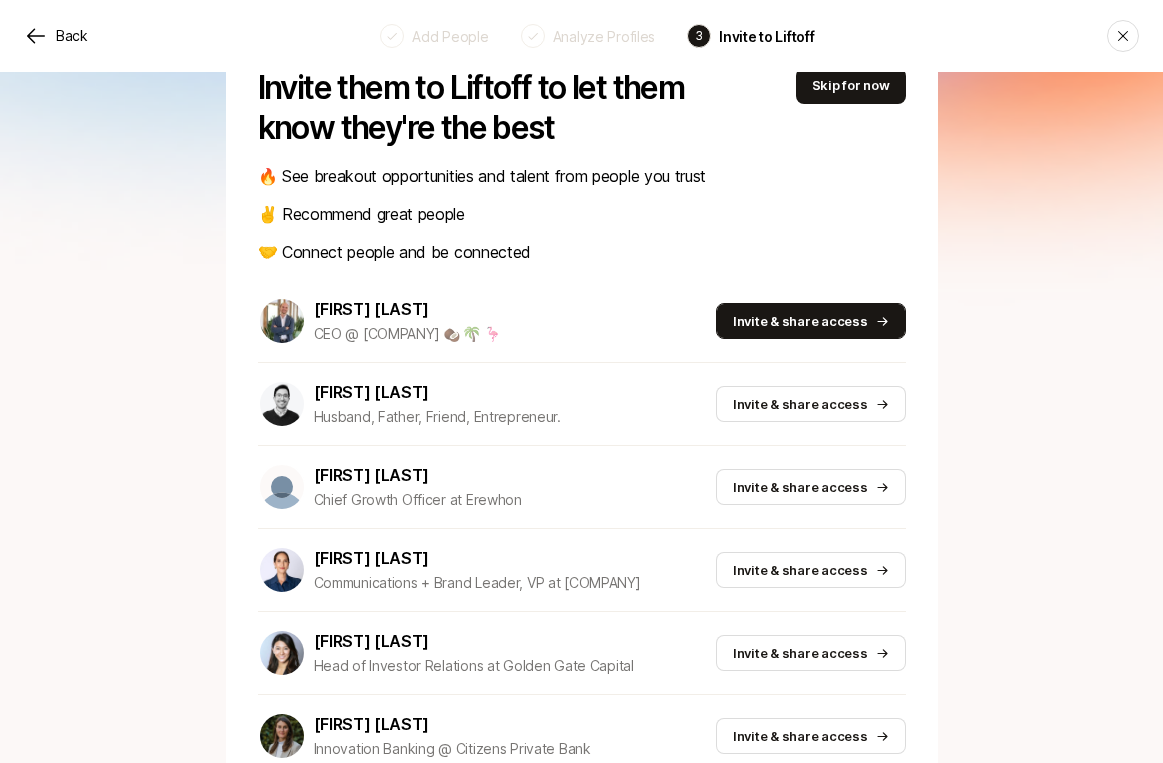 click on "Invite & share access" at bounding box center [811, 321] 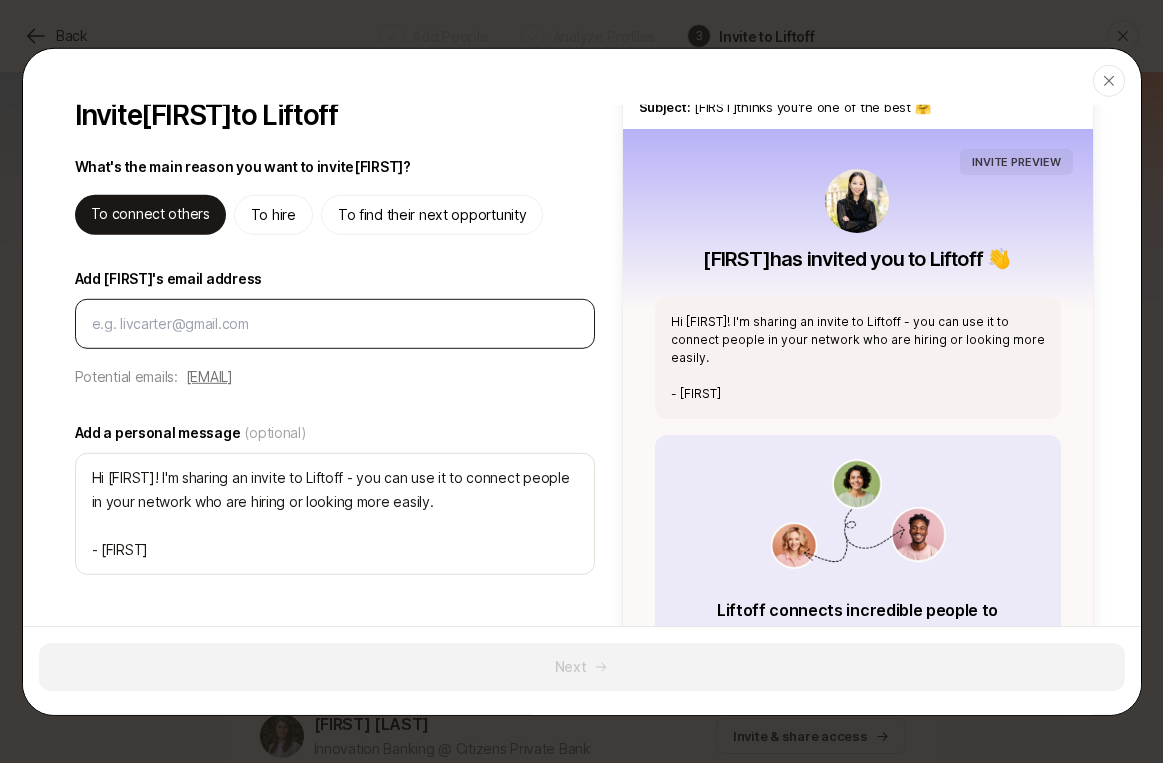 scroll, scrollTop: 30, scrollLeft: 0, axis: vertical 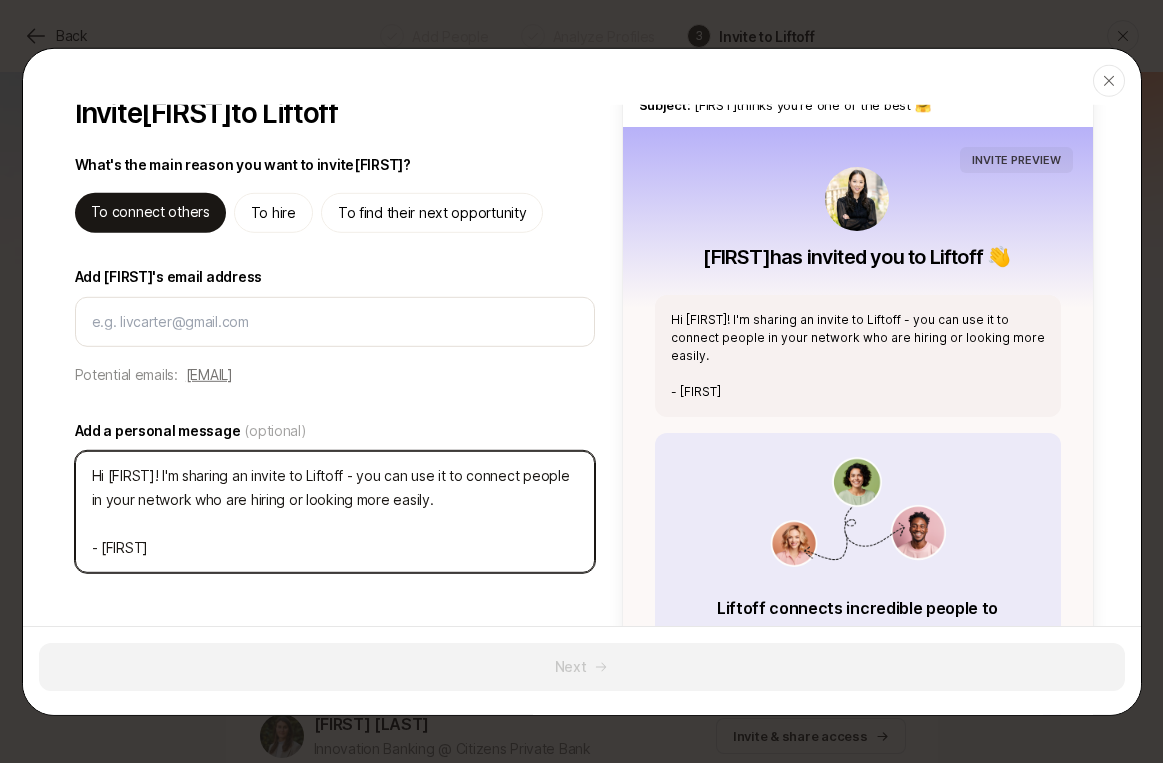 drag, startPoint x: 473, startPoint y: 519, endPoint x: 255, endPoint y: 507, distance: 218.33003 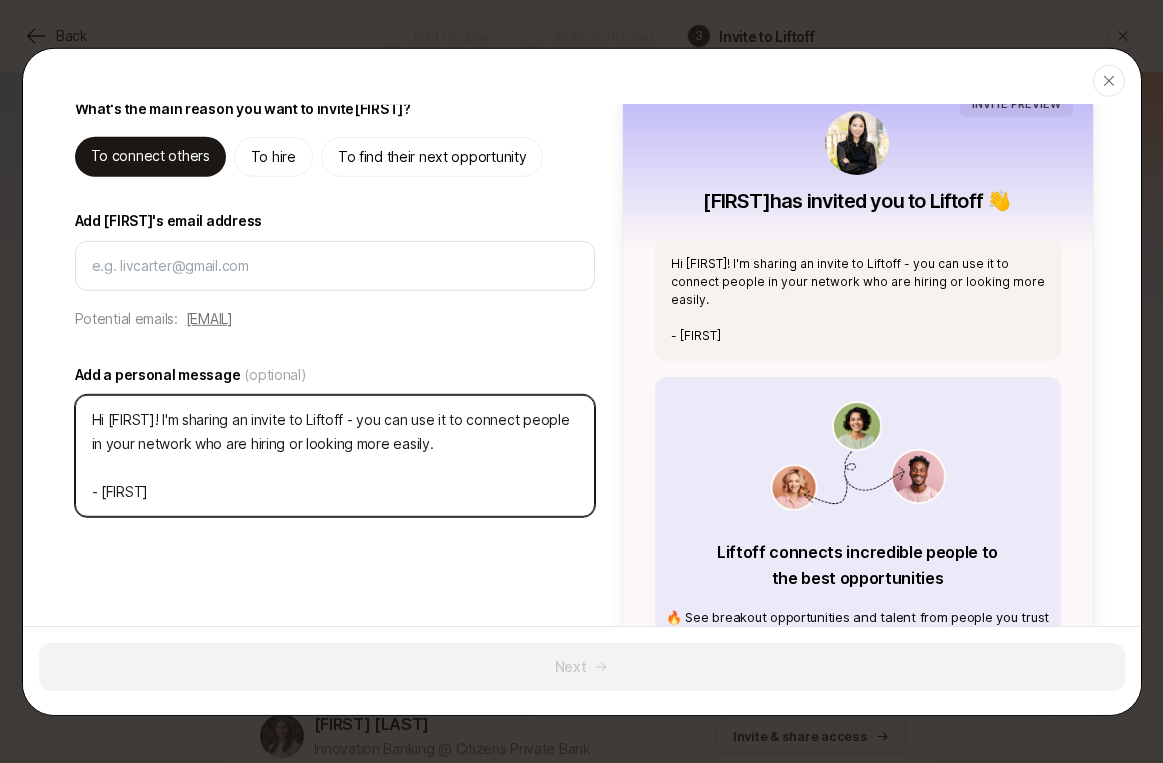 scroll, scrollTop: 71, scrollLeft: 0, axis: vertical 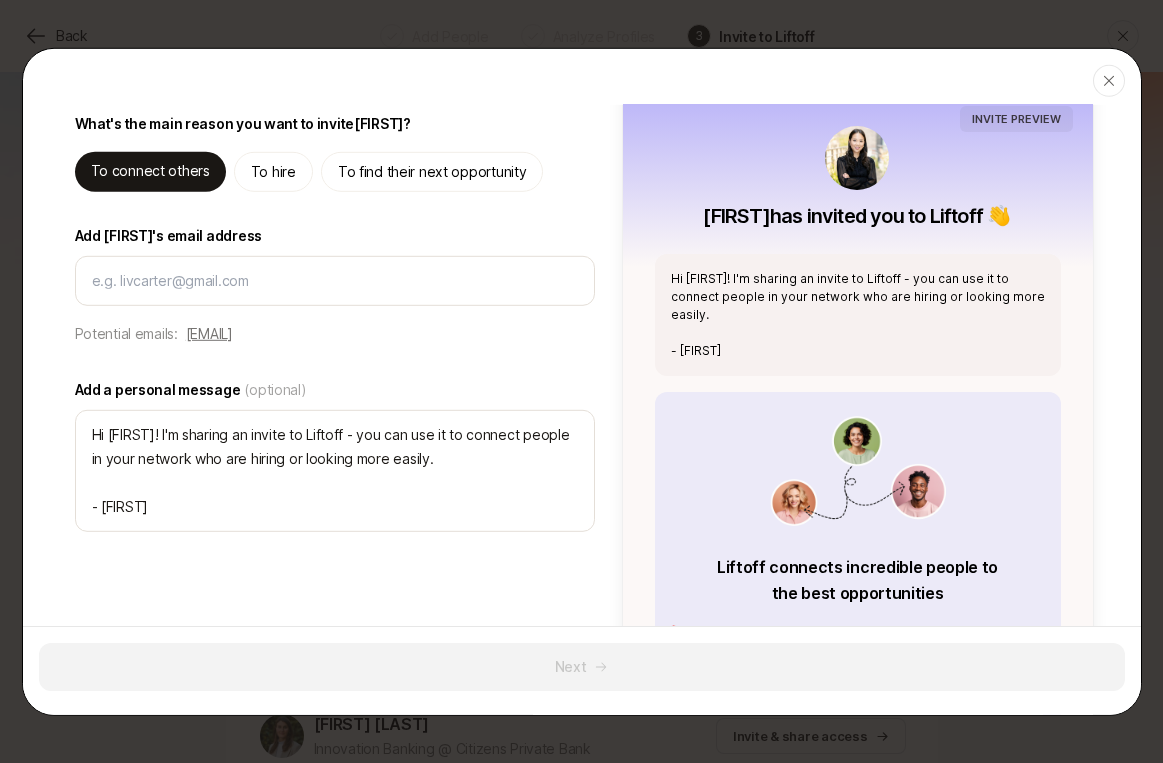 click on "To hire" at bounding box center [273, 171] 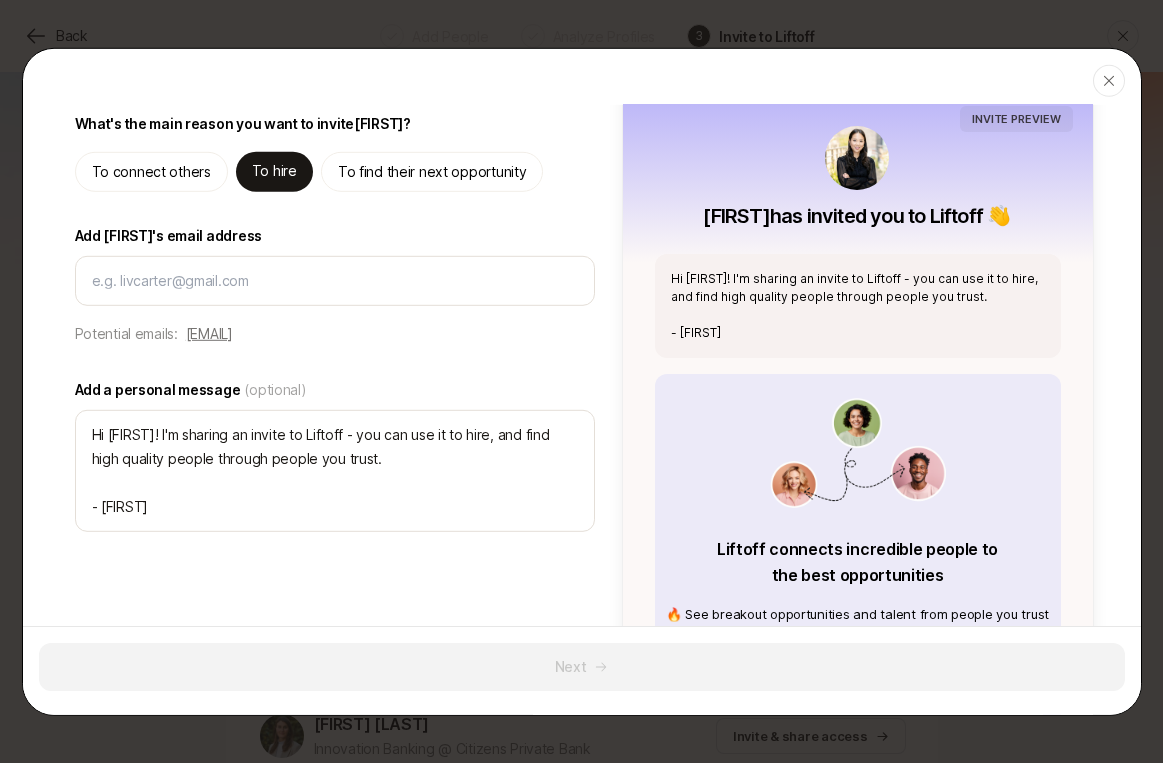 click on "To find their next opportunity" at bounding box center [432, 171] 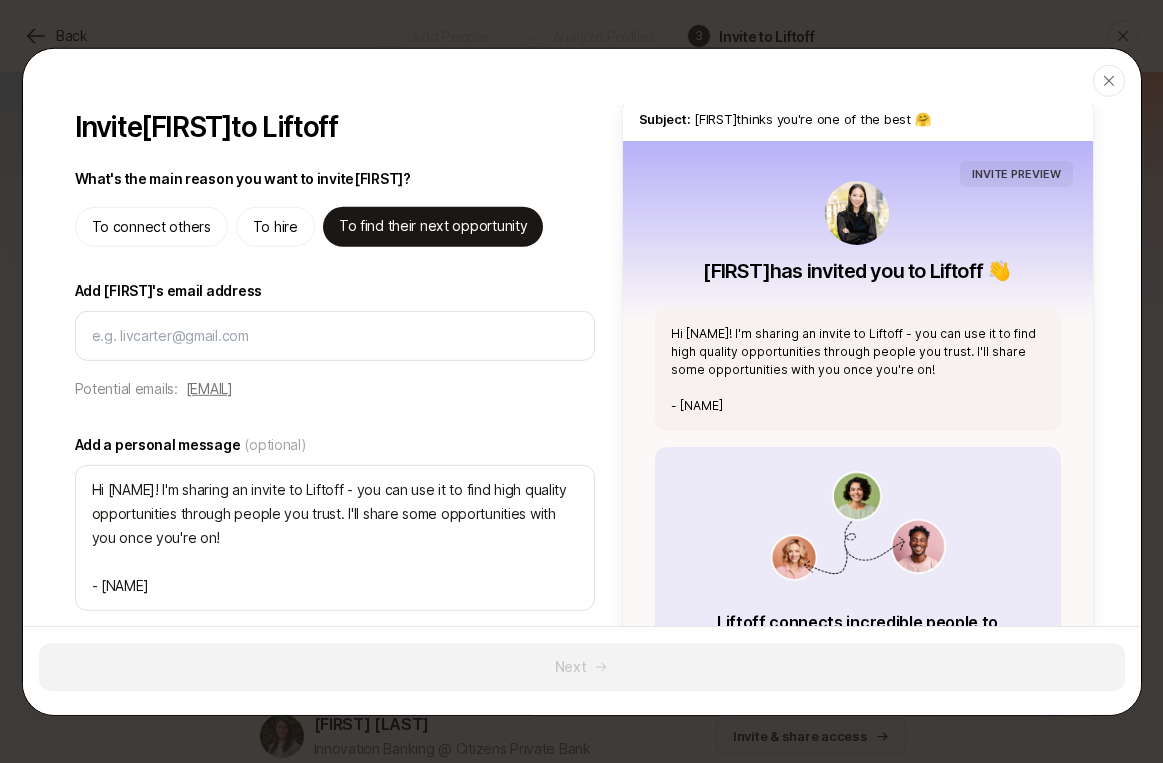 scroll, scrollTop: 0, scrollLeft: 0, axis: both 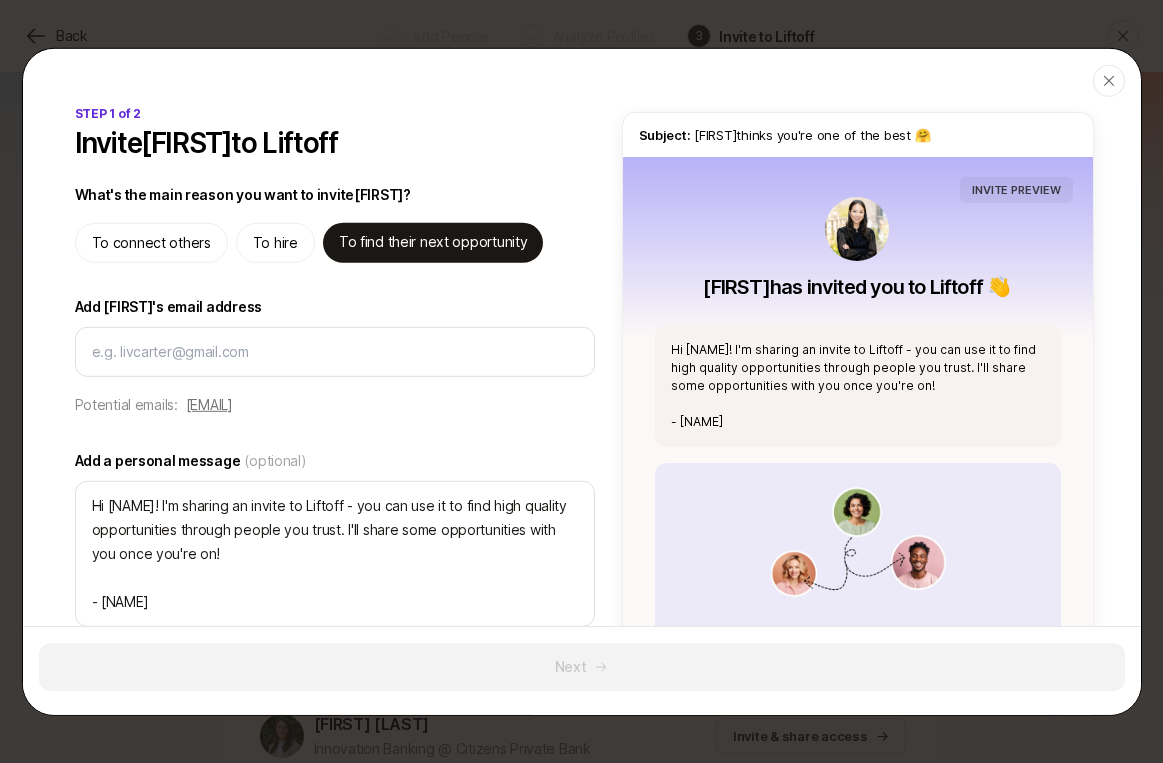 click on "To hire" at bounding box center (275, 242) 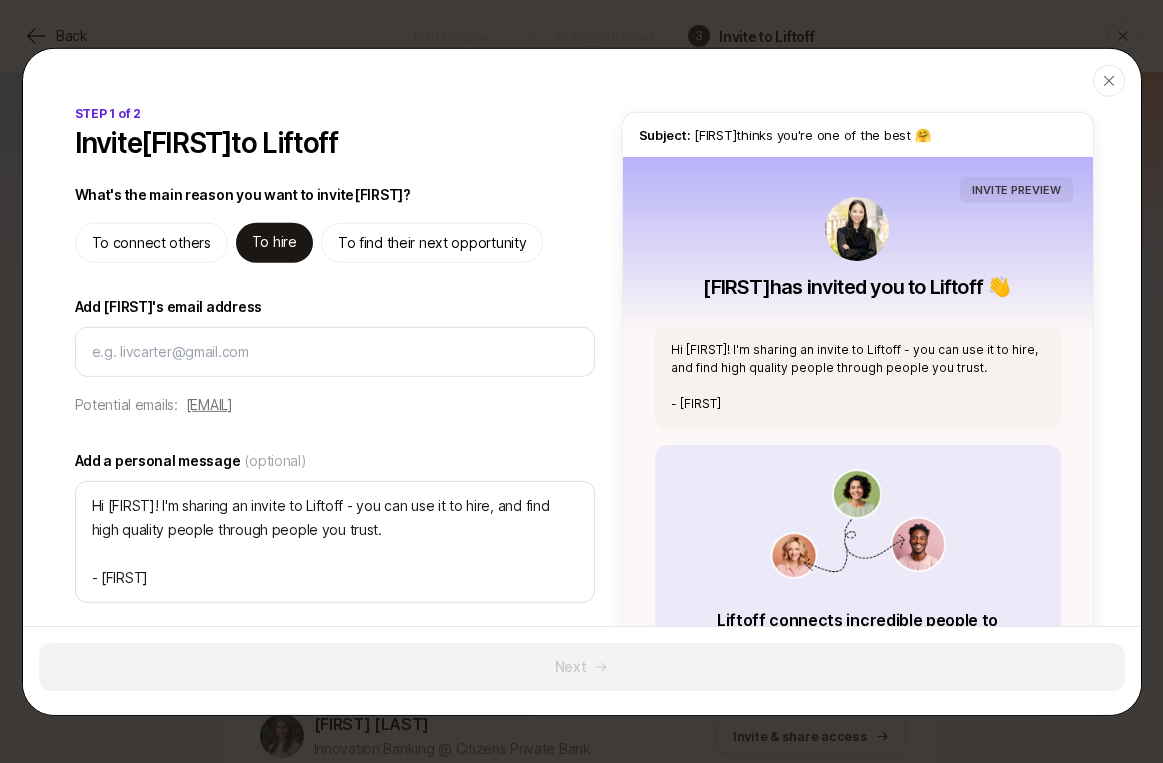 click on "To connect others" at bounding box center [151, 242] 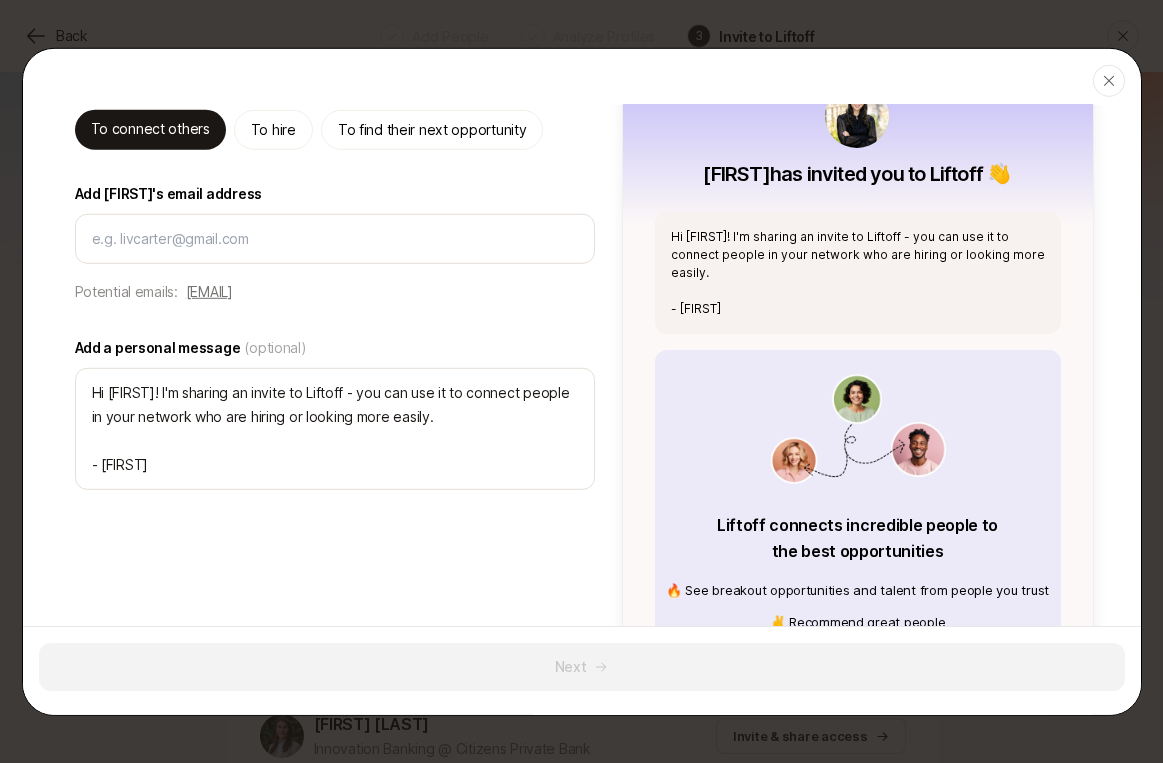 scroll, scrollTop: 108, scrollLeft: 0, axis: vertical 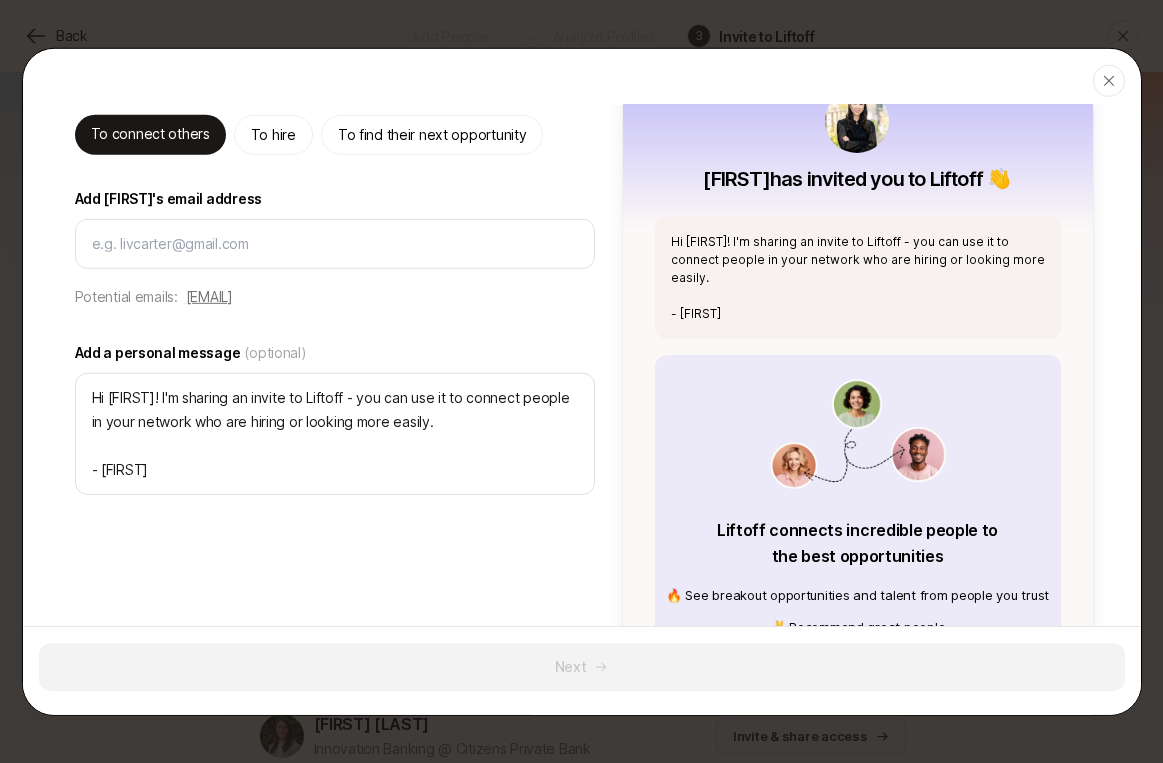click on "To find their next opportunity" at bounding box center [432, 134] 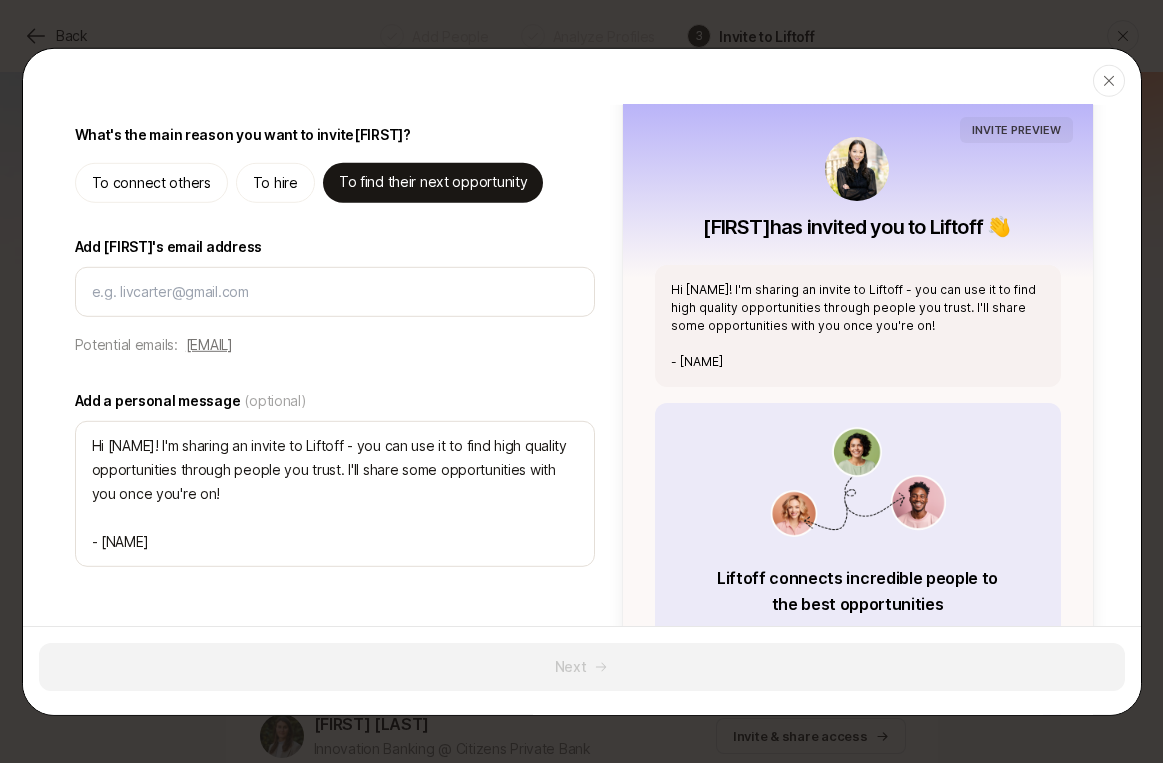 scroll, scrollTop: 39, scrollLeft: 0, axis: vertical 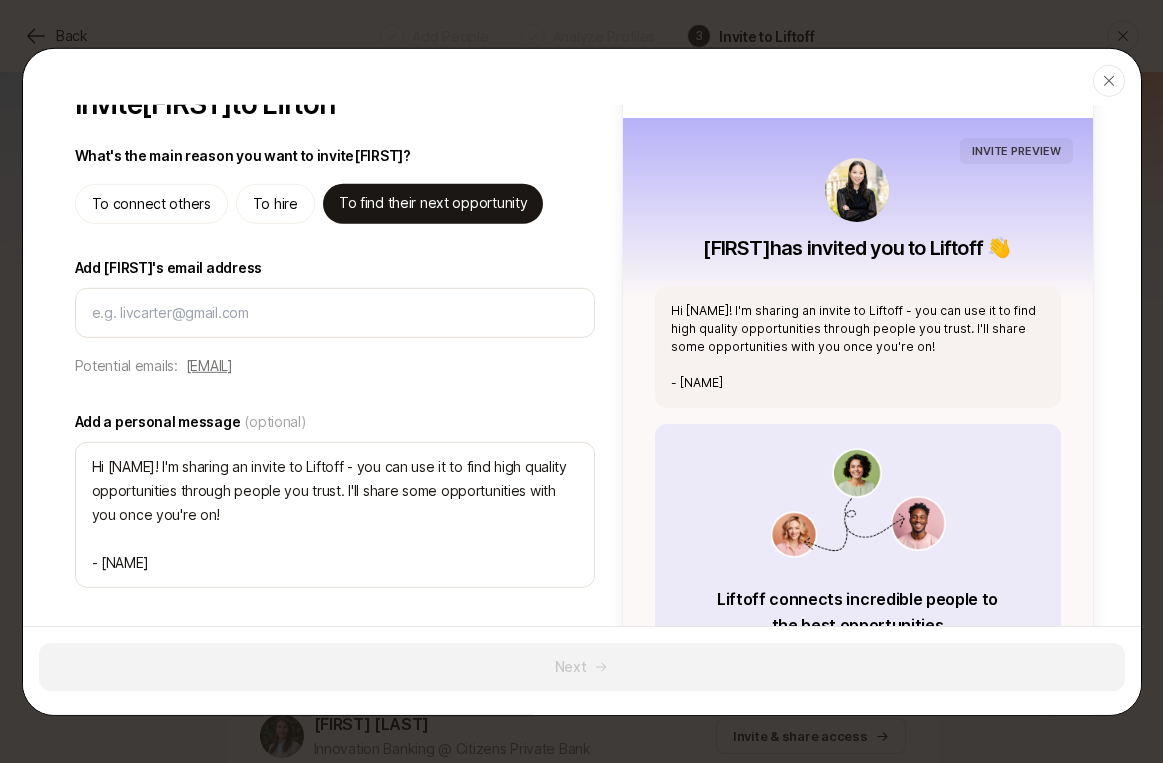 click on "To connect others" at bounding box center (151, 203) 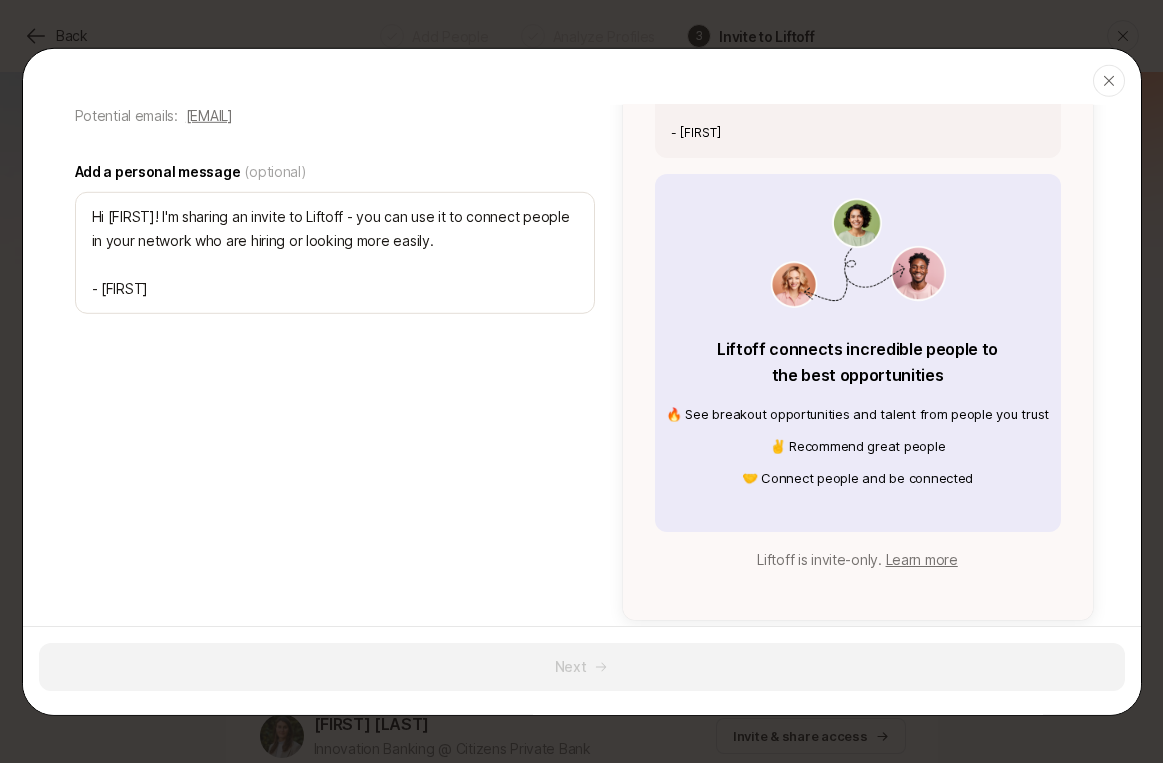 scroll, scrollTop: 0, scrollLeft: 0, axis: both 